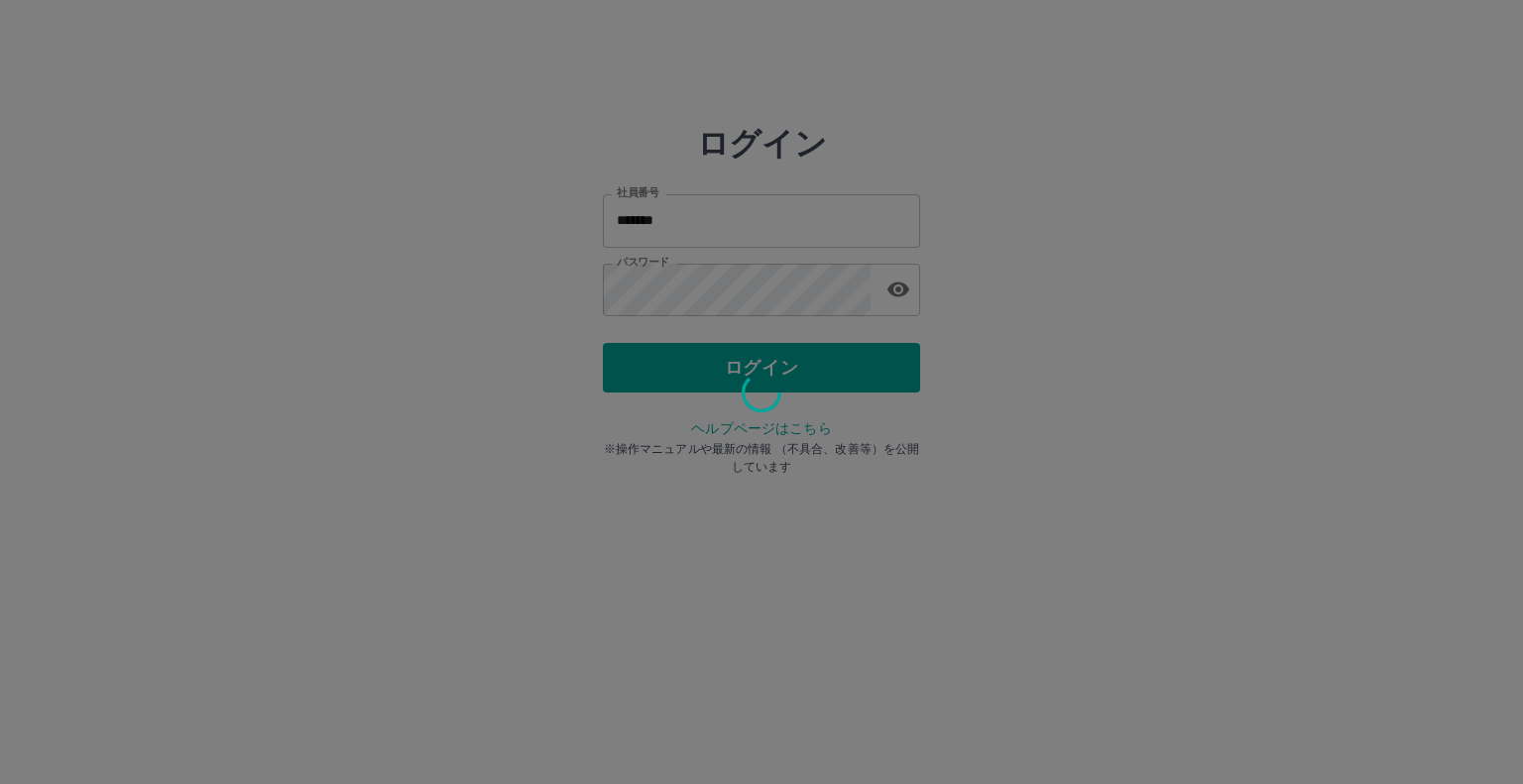 scroll, scrollTop: 0, scrollLeft: 0, axis: both 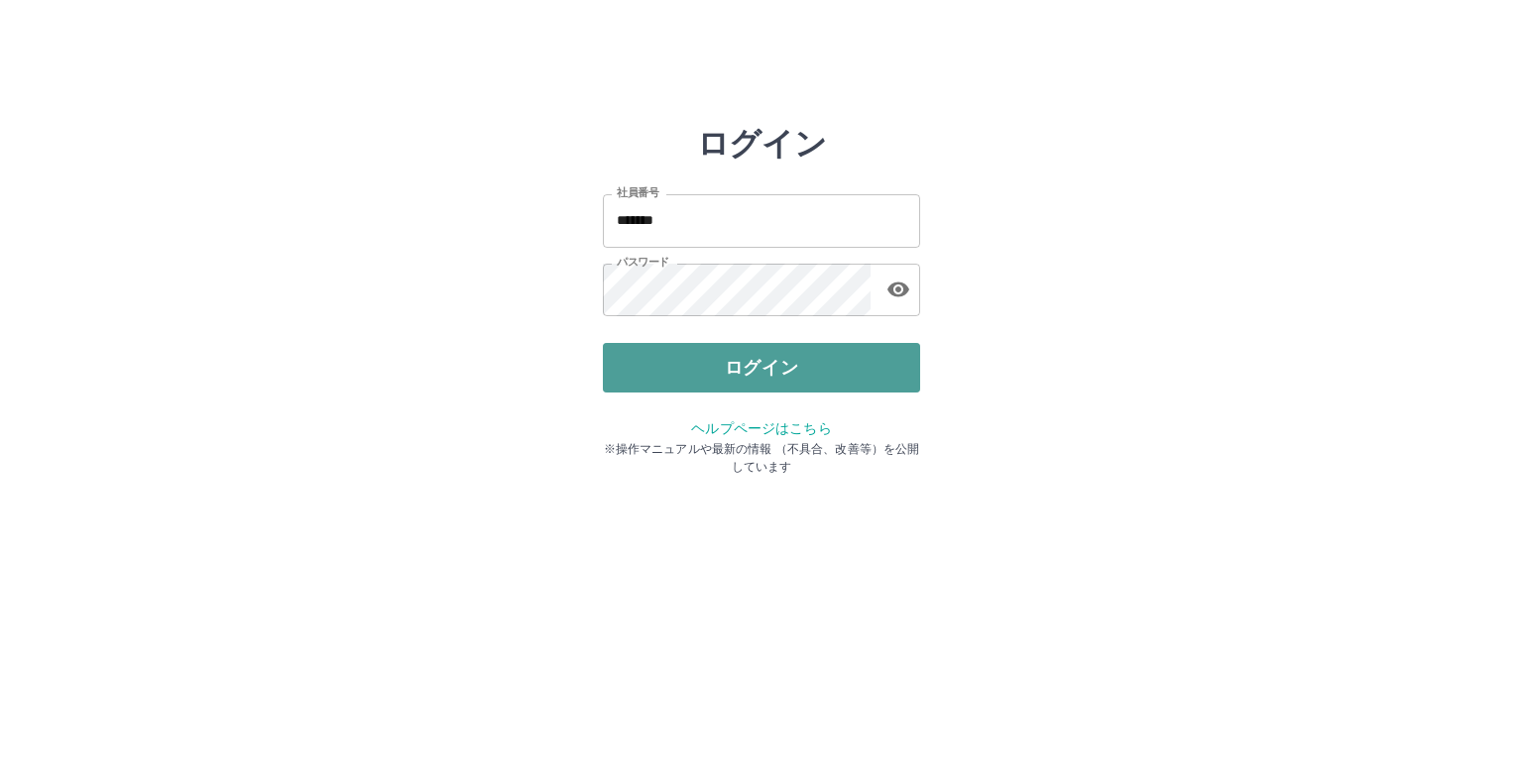 click on "ログイン" at bounding box center (762, 368) 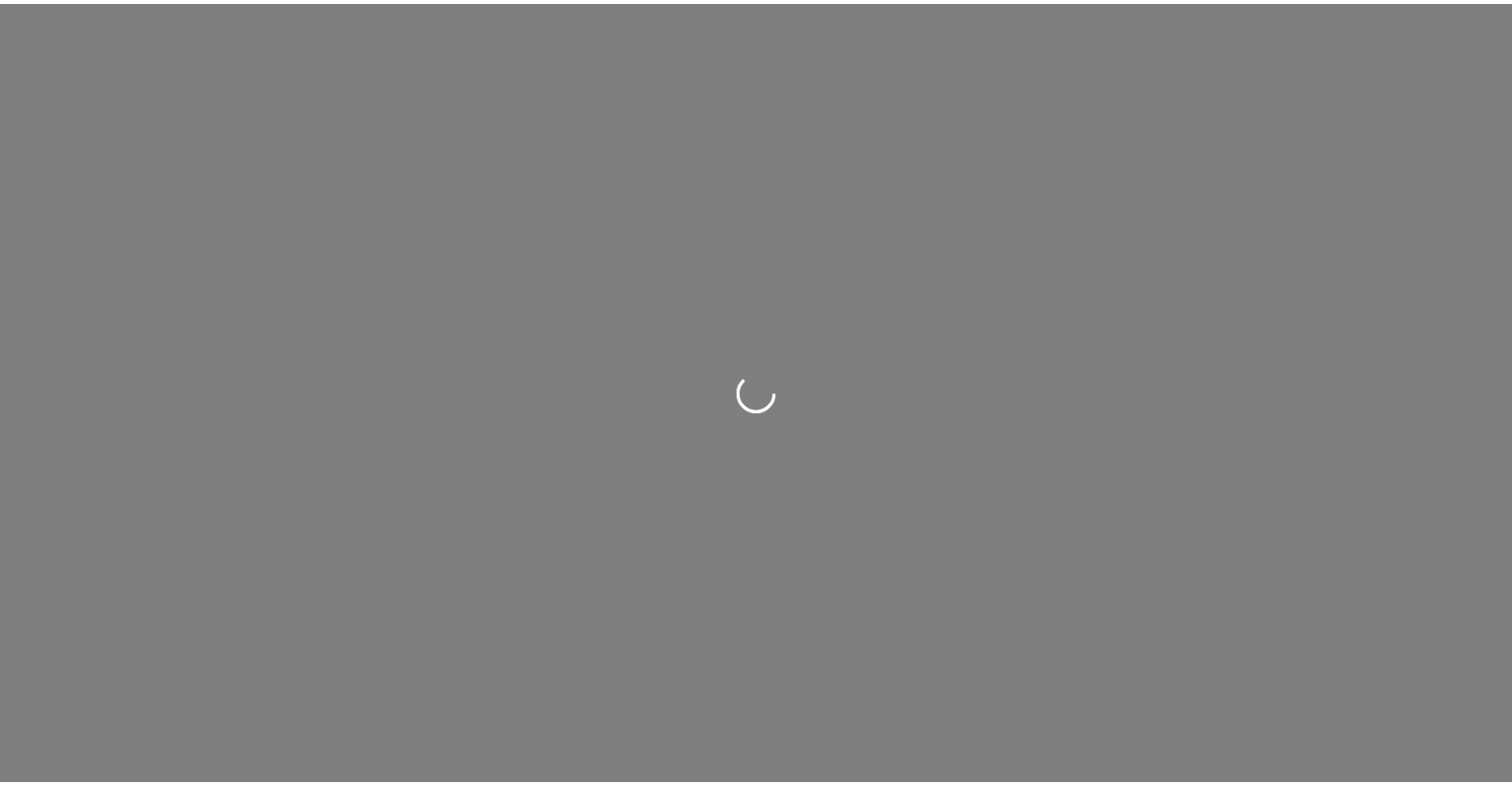 scroll, scrollTop: 0, scrollLeft: 0, axis: both 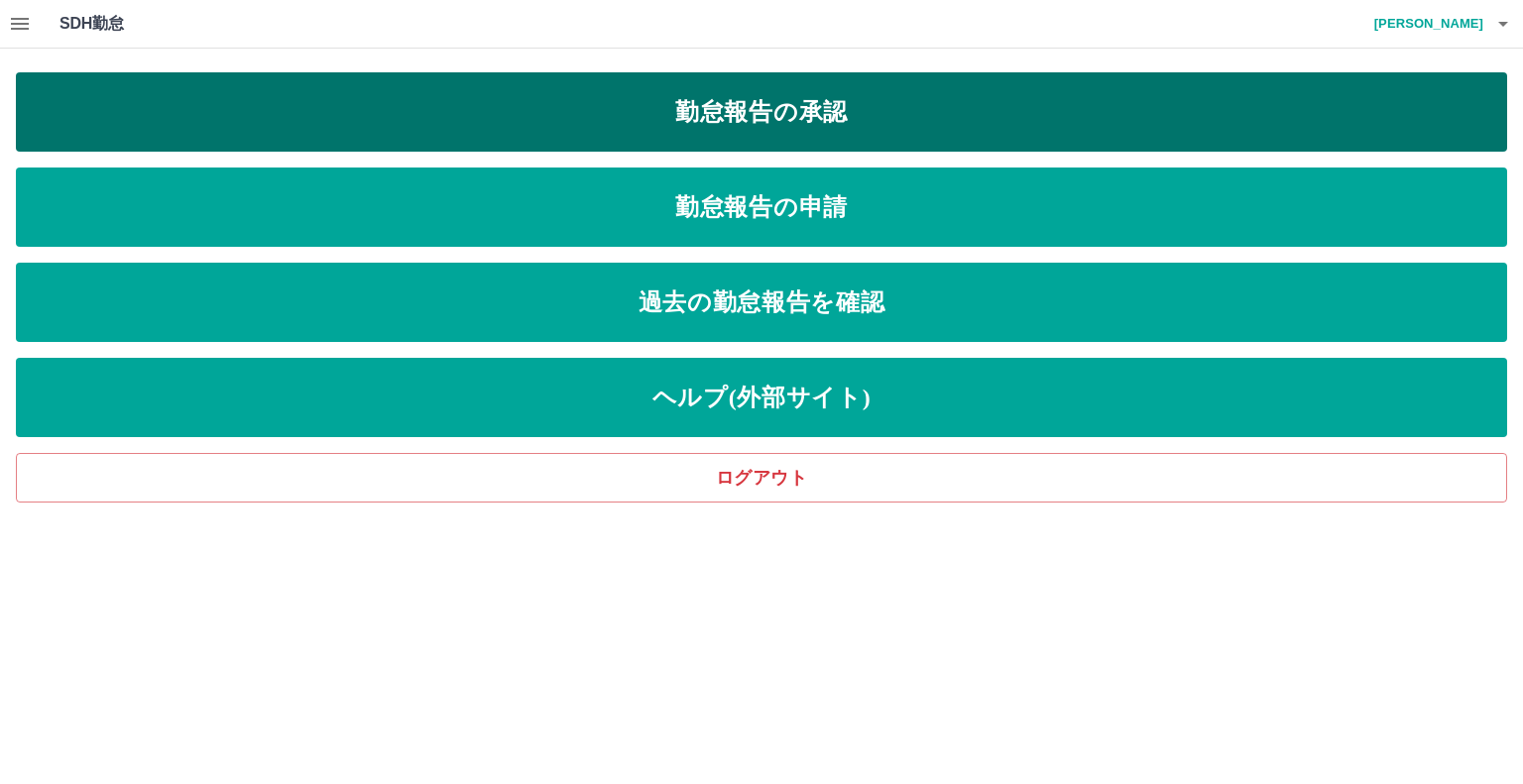 click on "勤怠報告の承認" at bounding box center [762, 112] 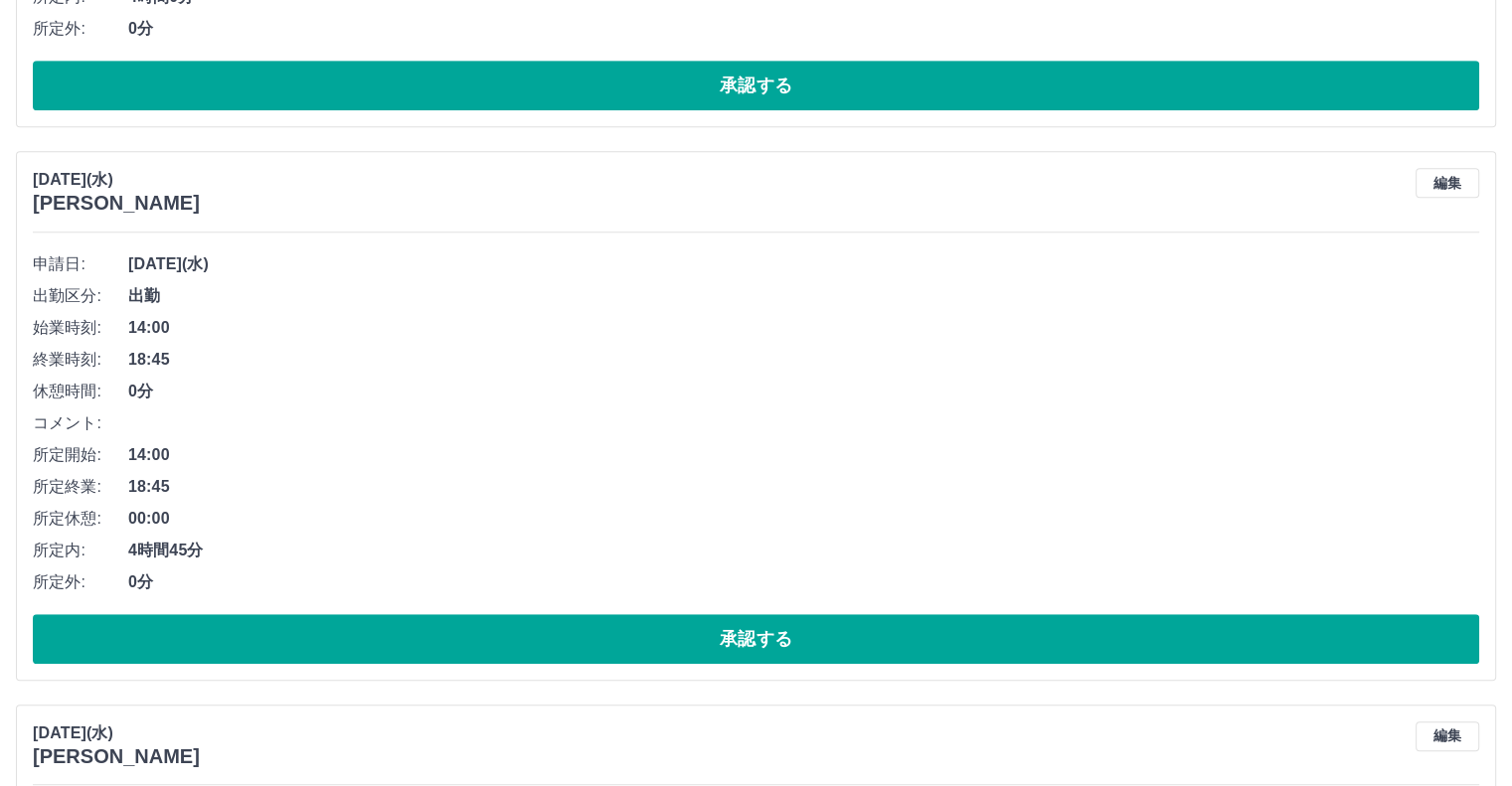 scroll, scrollTop: 1192, scrollLeft: 0, axis: vertical 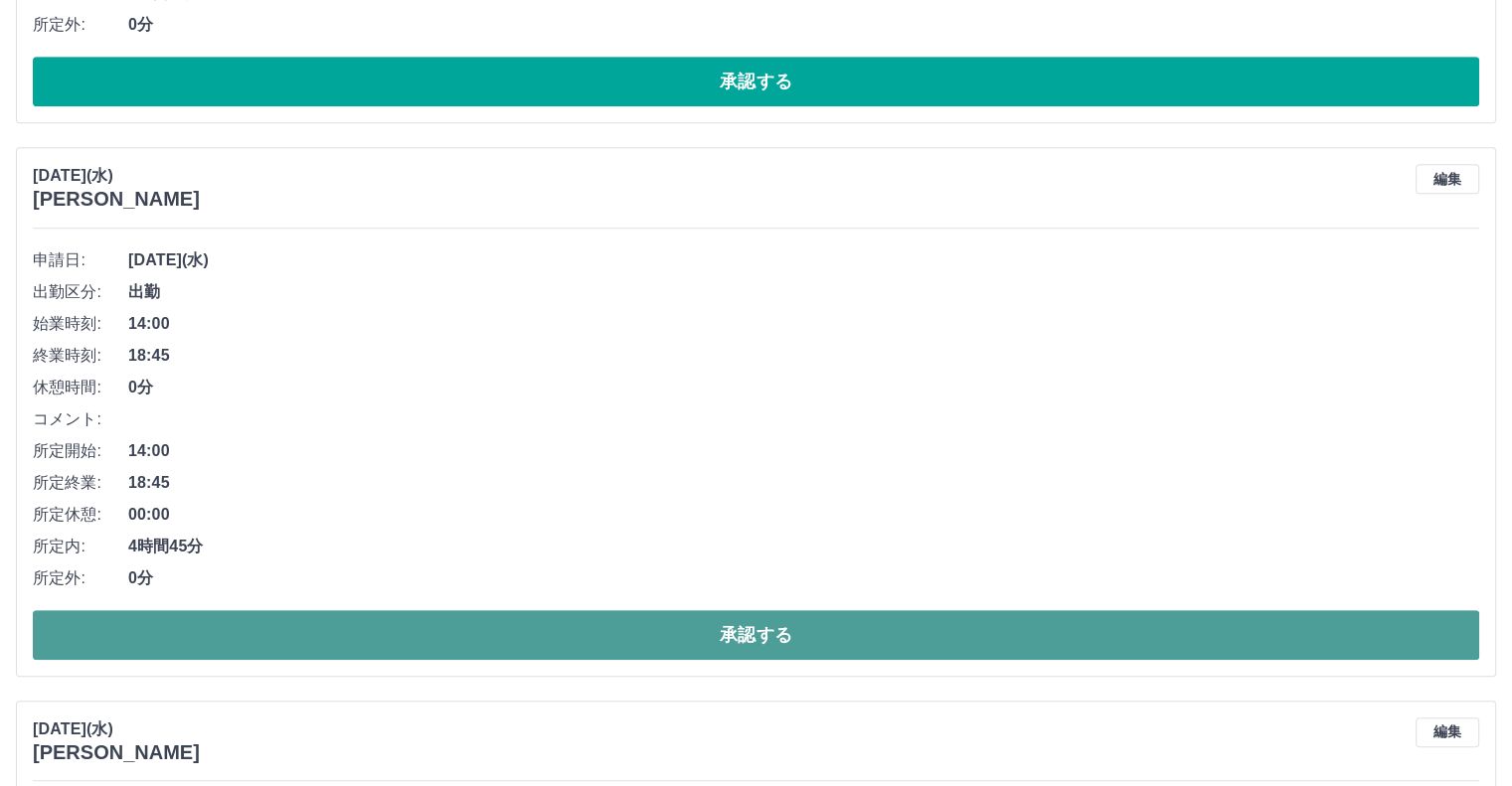 click on "承認する" at bounding box center [756, 635] 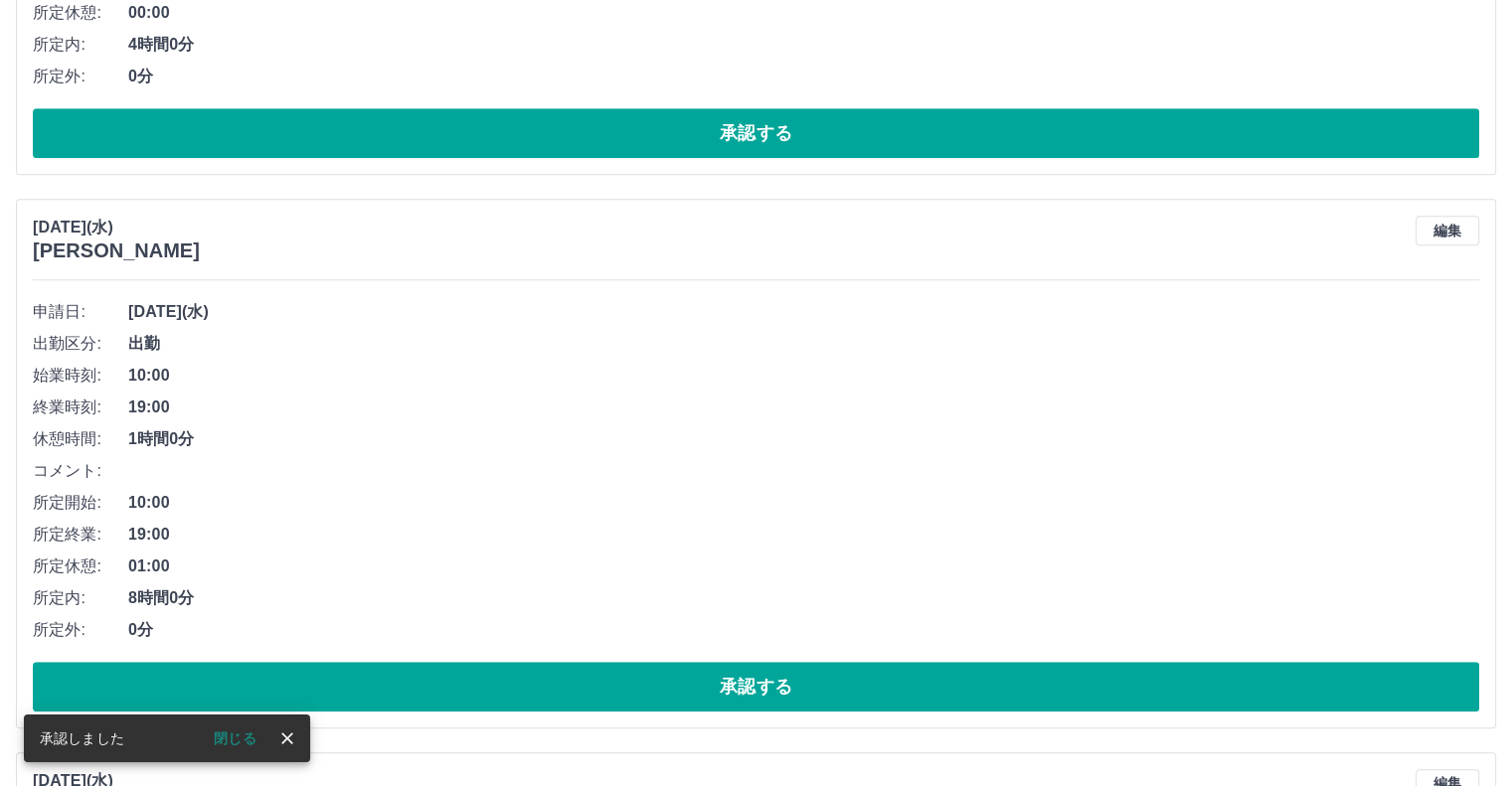 scroll, scrollTop: 1192, scrollLeft: 0, axis: vertical 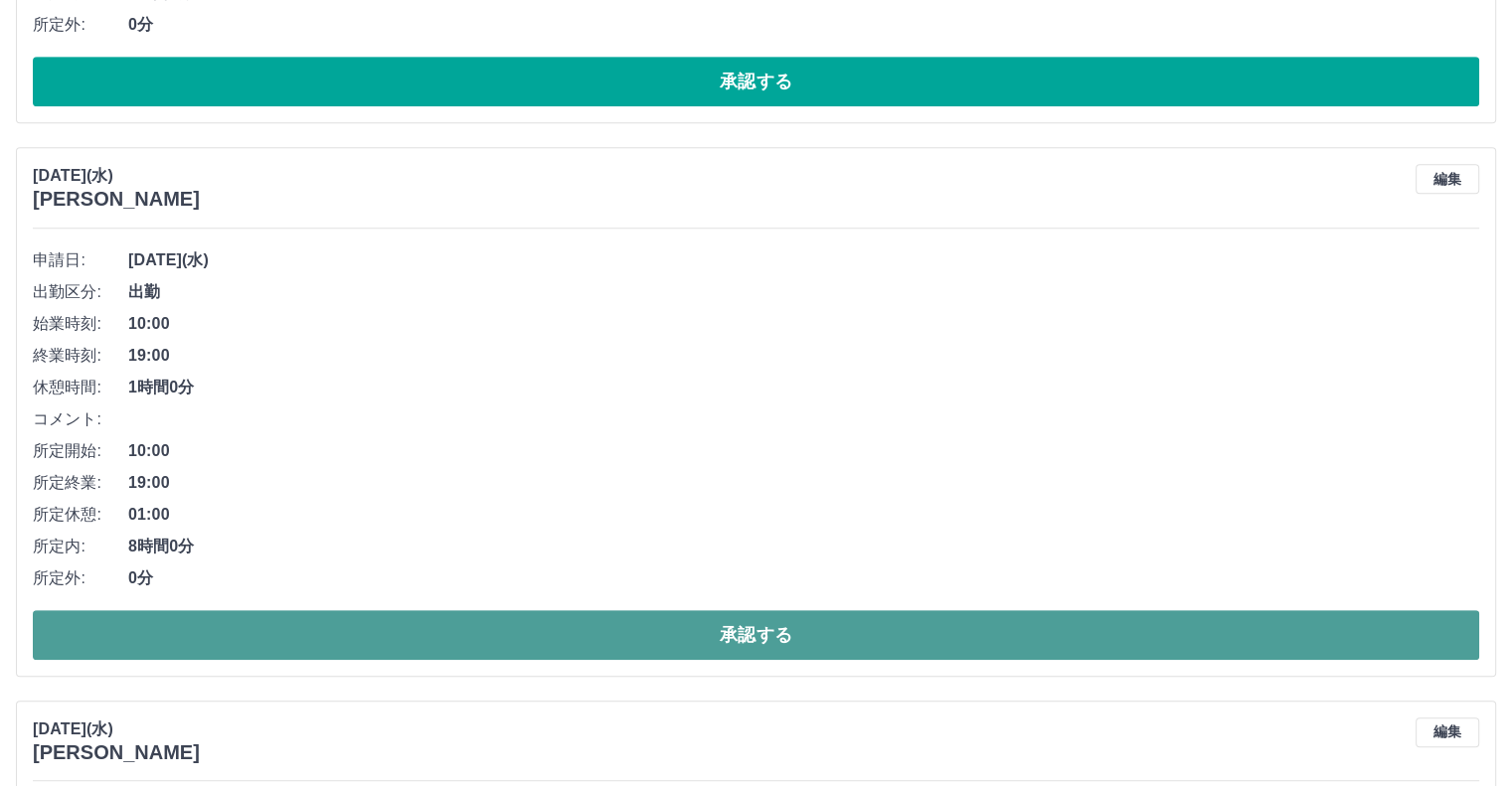 click on "承認する" at bounding box center [756, 635] 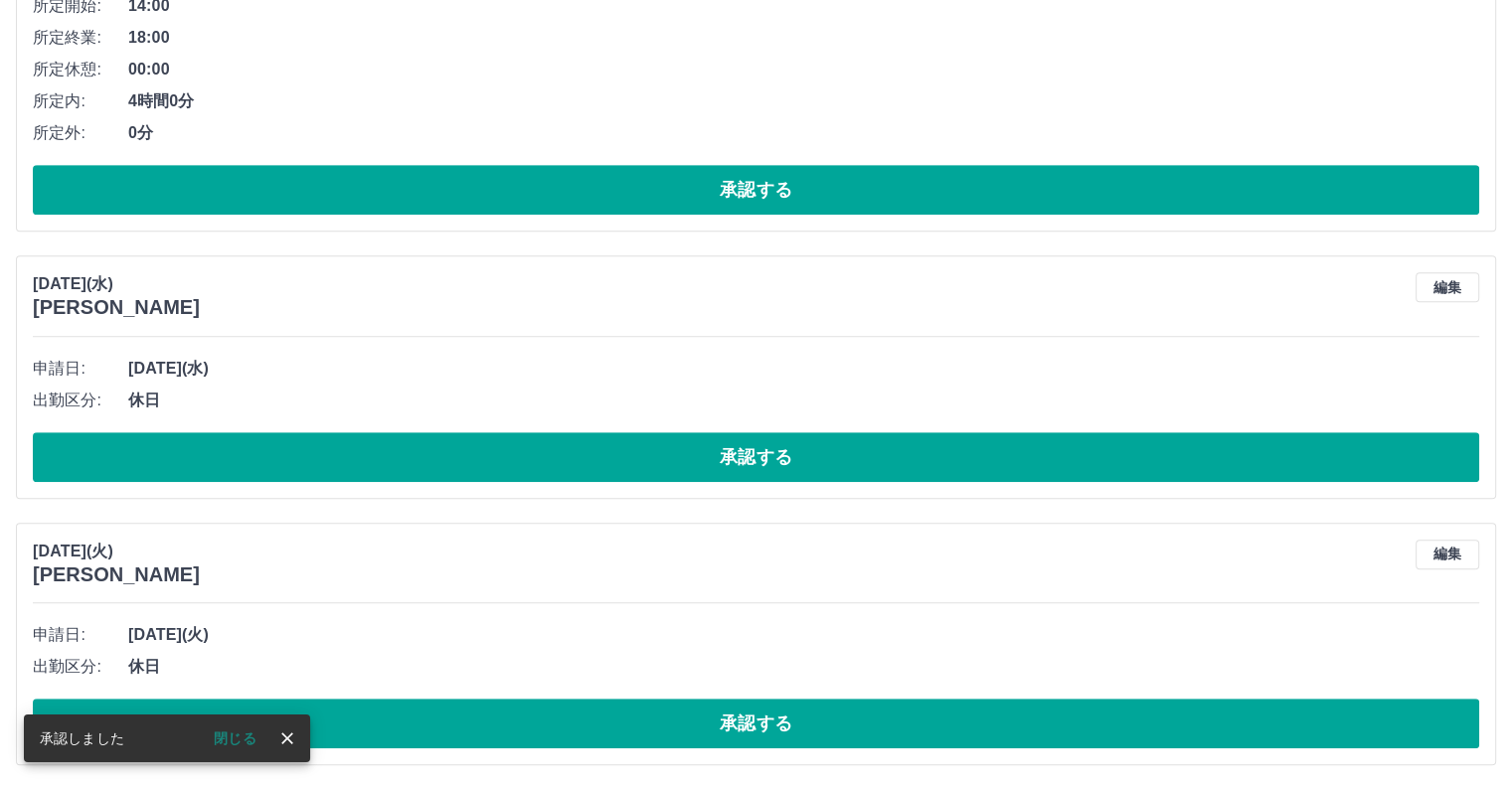 scroll, scrollTop: 1085, scrollLeft: 0, axis: vertical 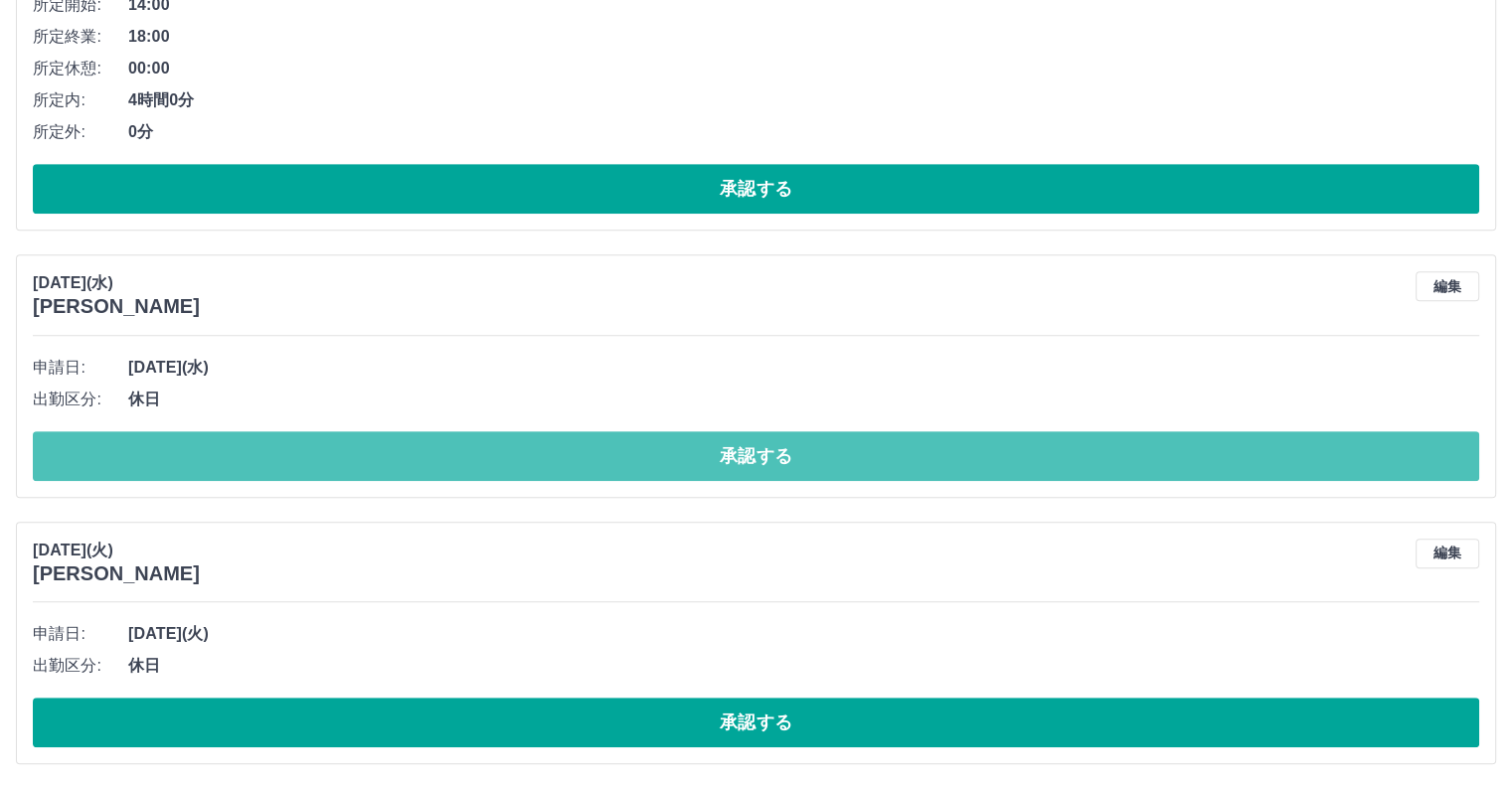 click on "承認する" at bounding box center [756, 456] 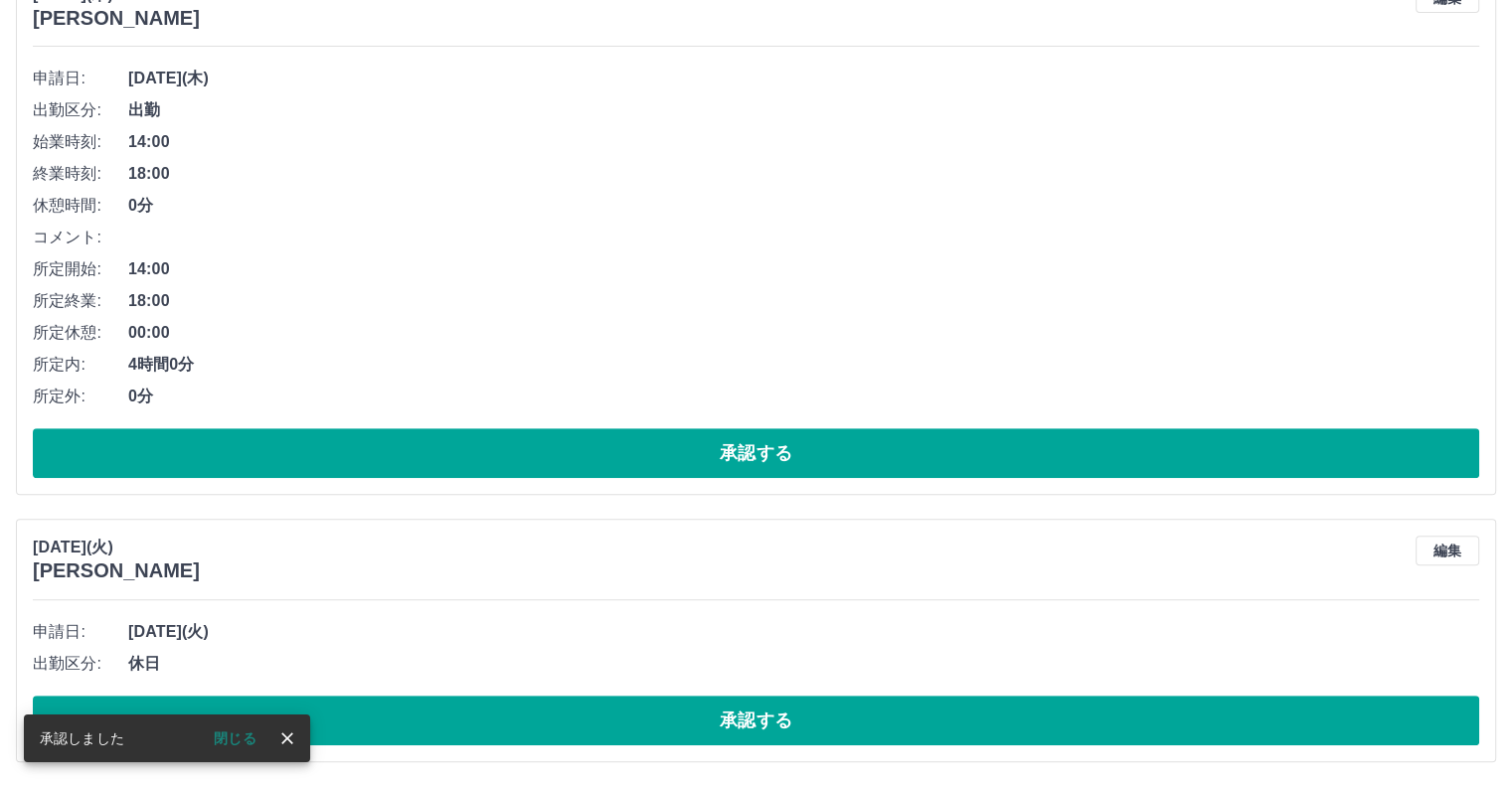 scroll, scrollTop: 819, scrollLeft: 0, axis: vertical 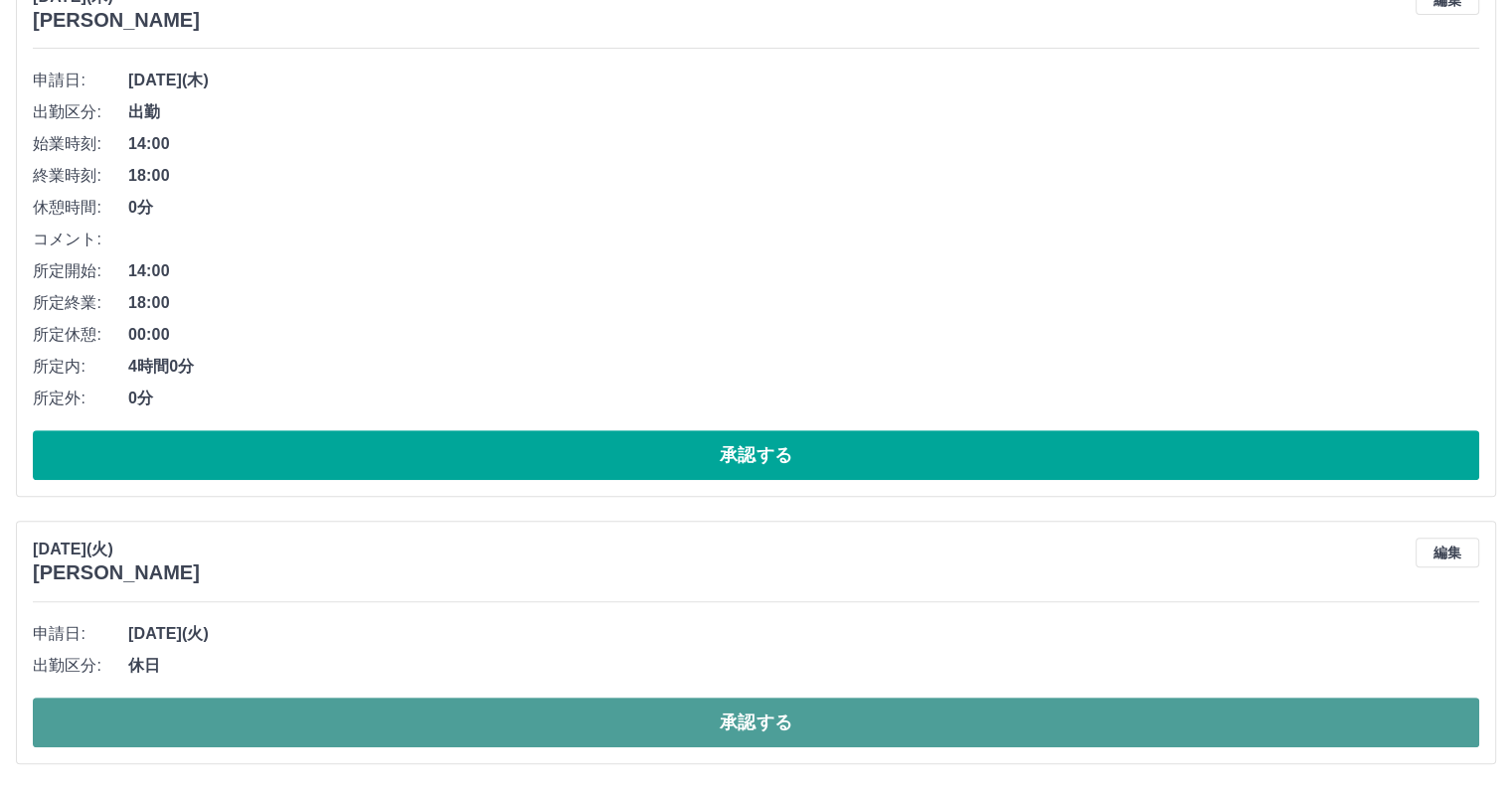 click on "承認する" at bounding box center (756, 722) 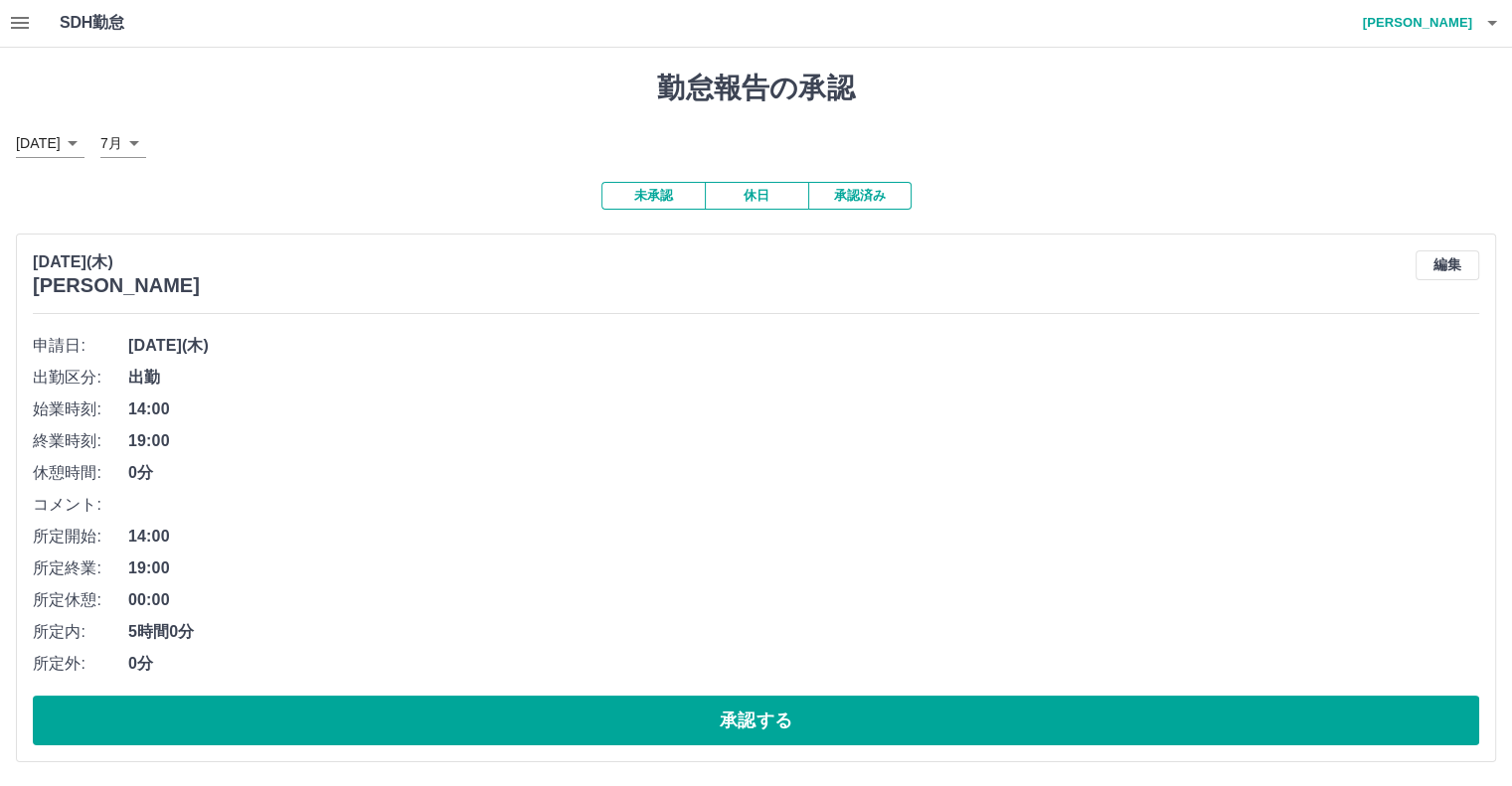 scroll, scrollTop: 0, scrollLeft: 0, axis: both 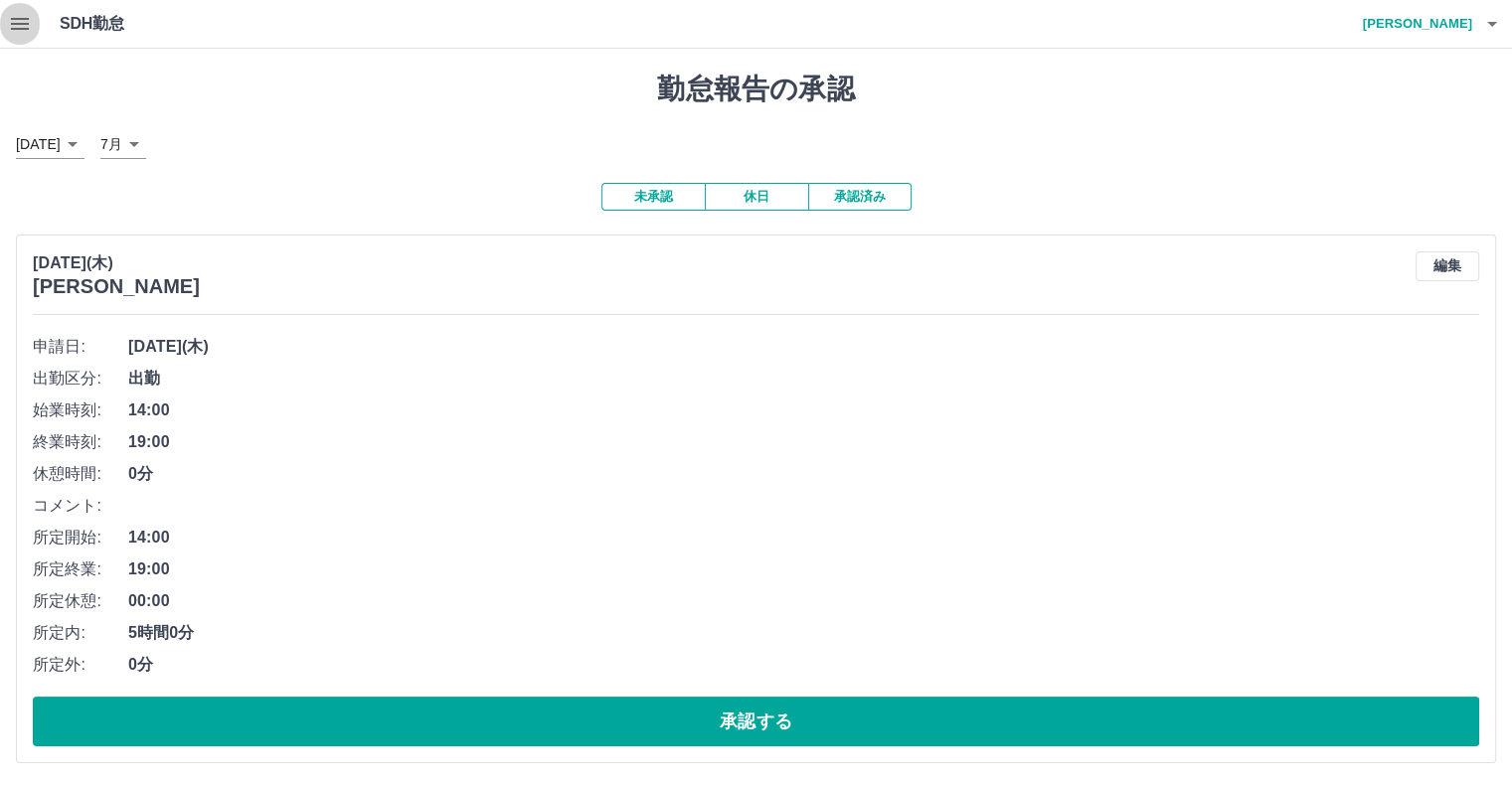 click 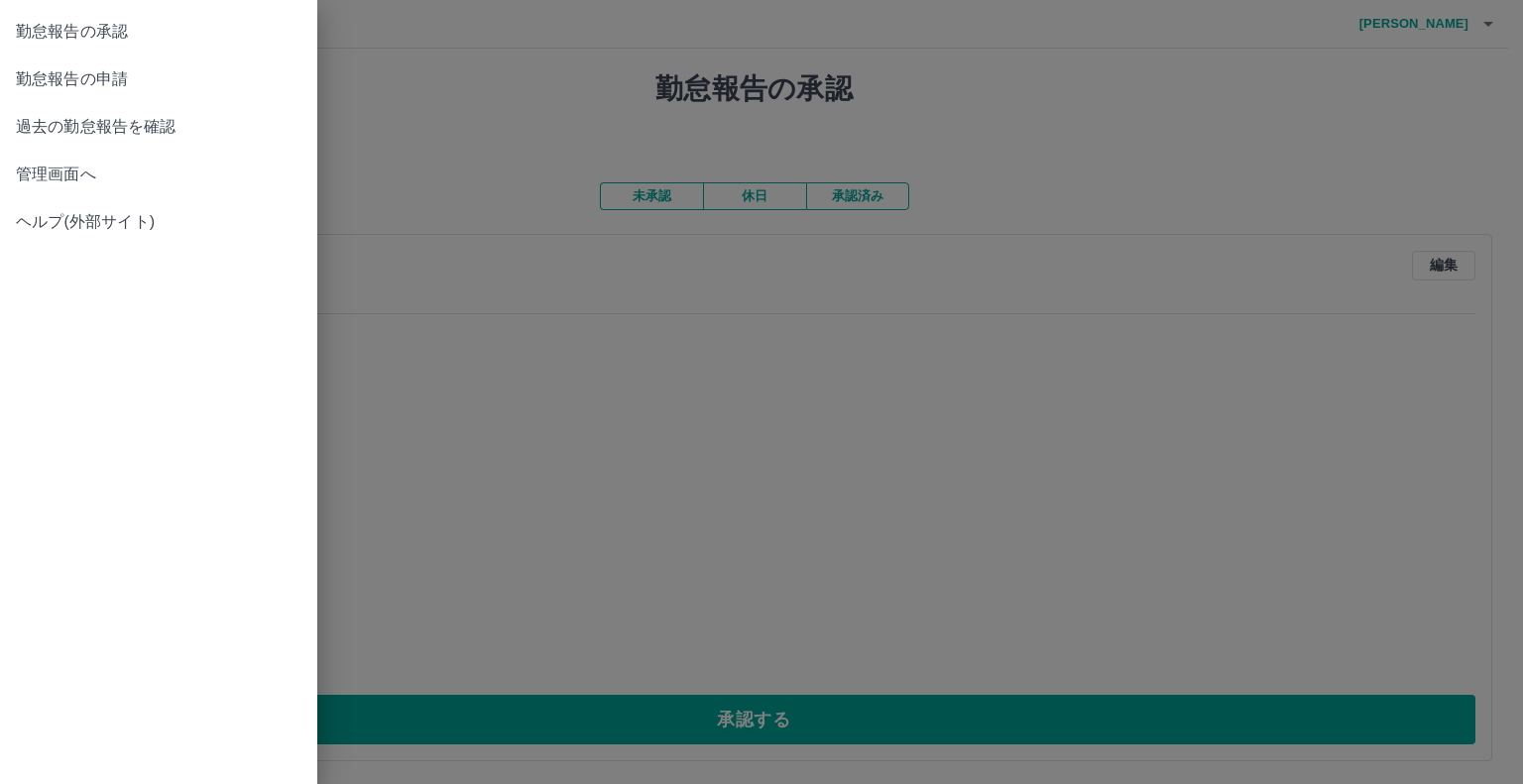 click on "勤怠報告の申請" at bounding box center (159, 79) 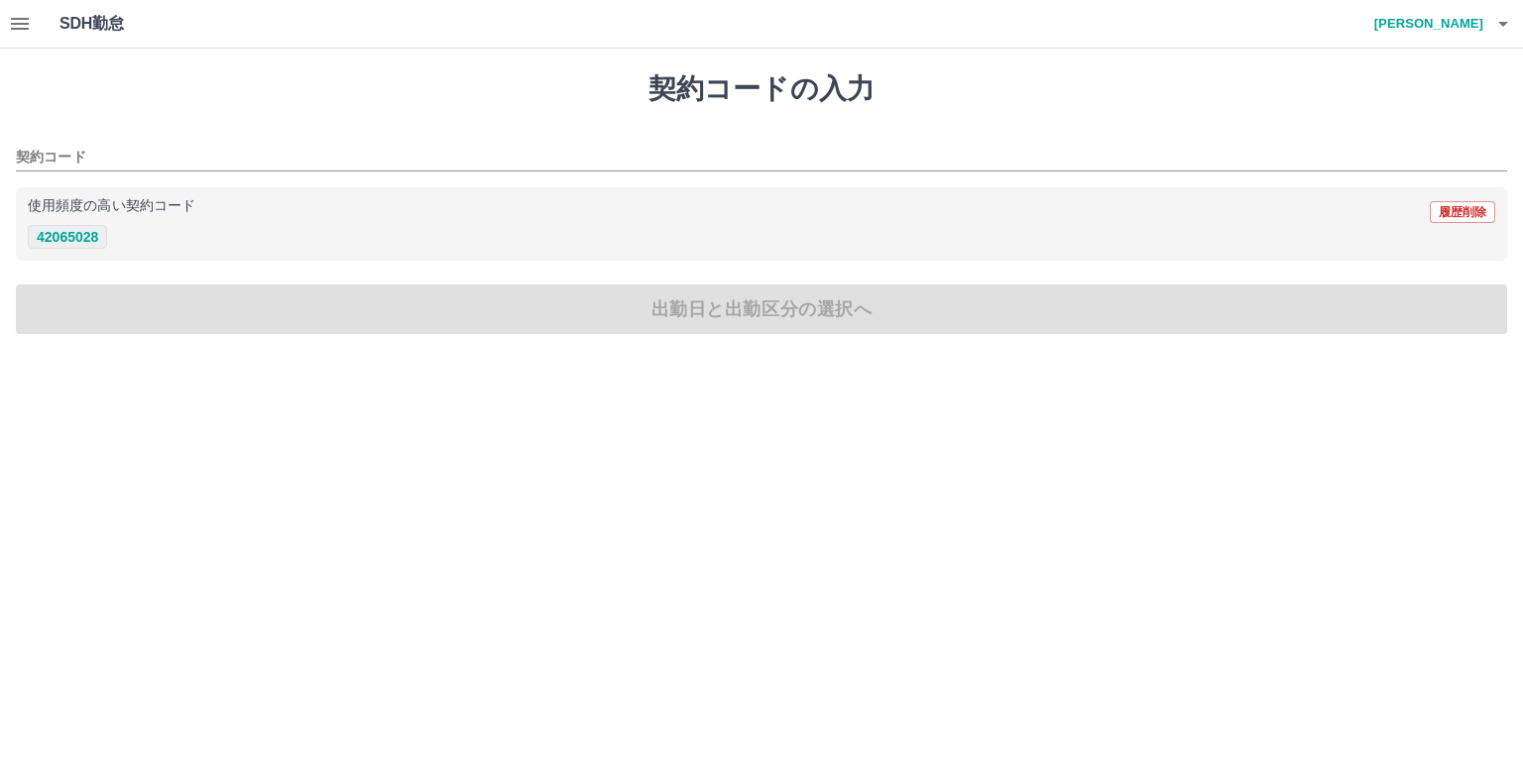 click on "42065028" at bounding box center (67, 237) 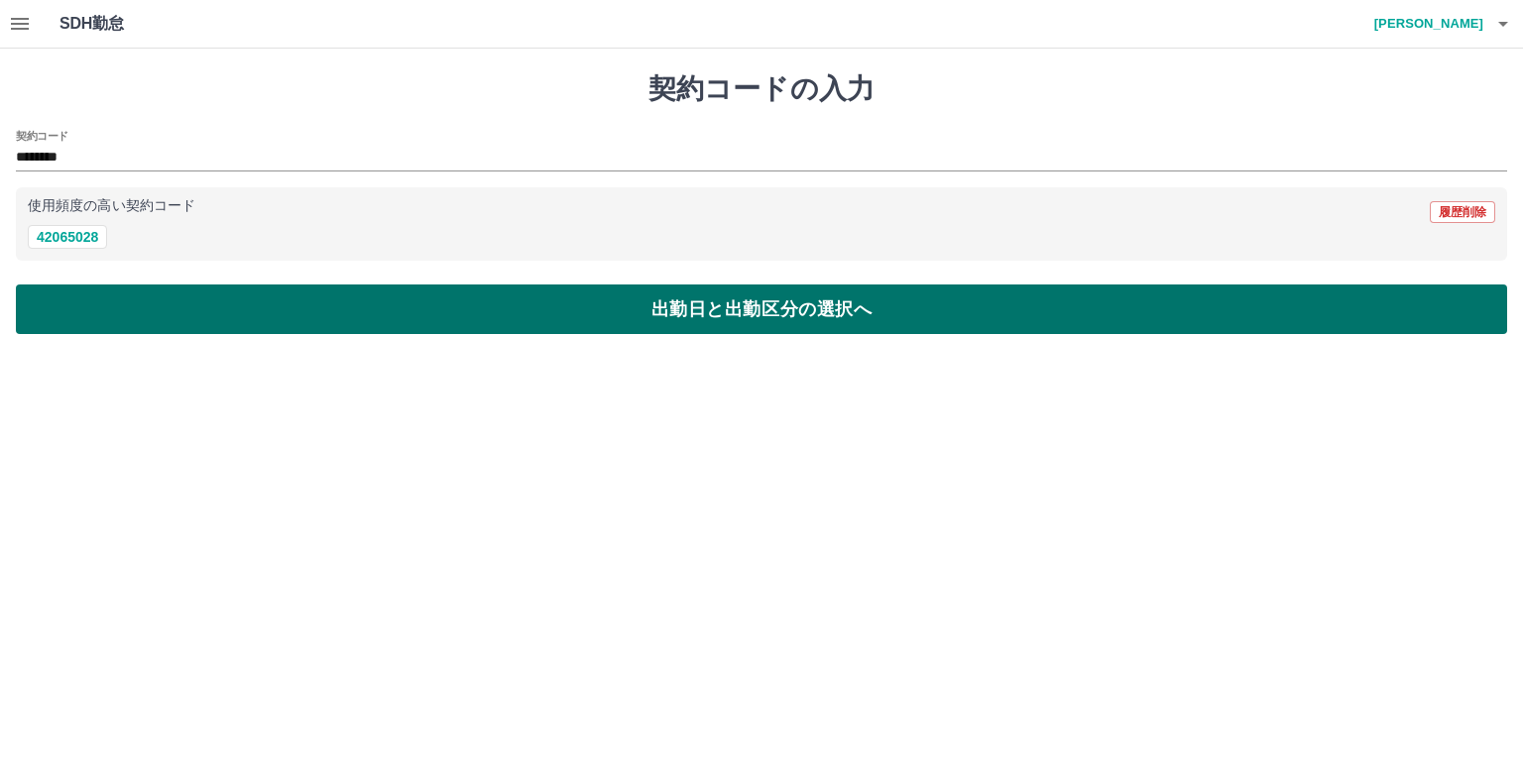 click on "出勤日と出勤区分の選択へ" at bounding box center (762, 309) 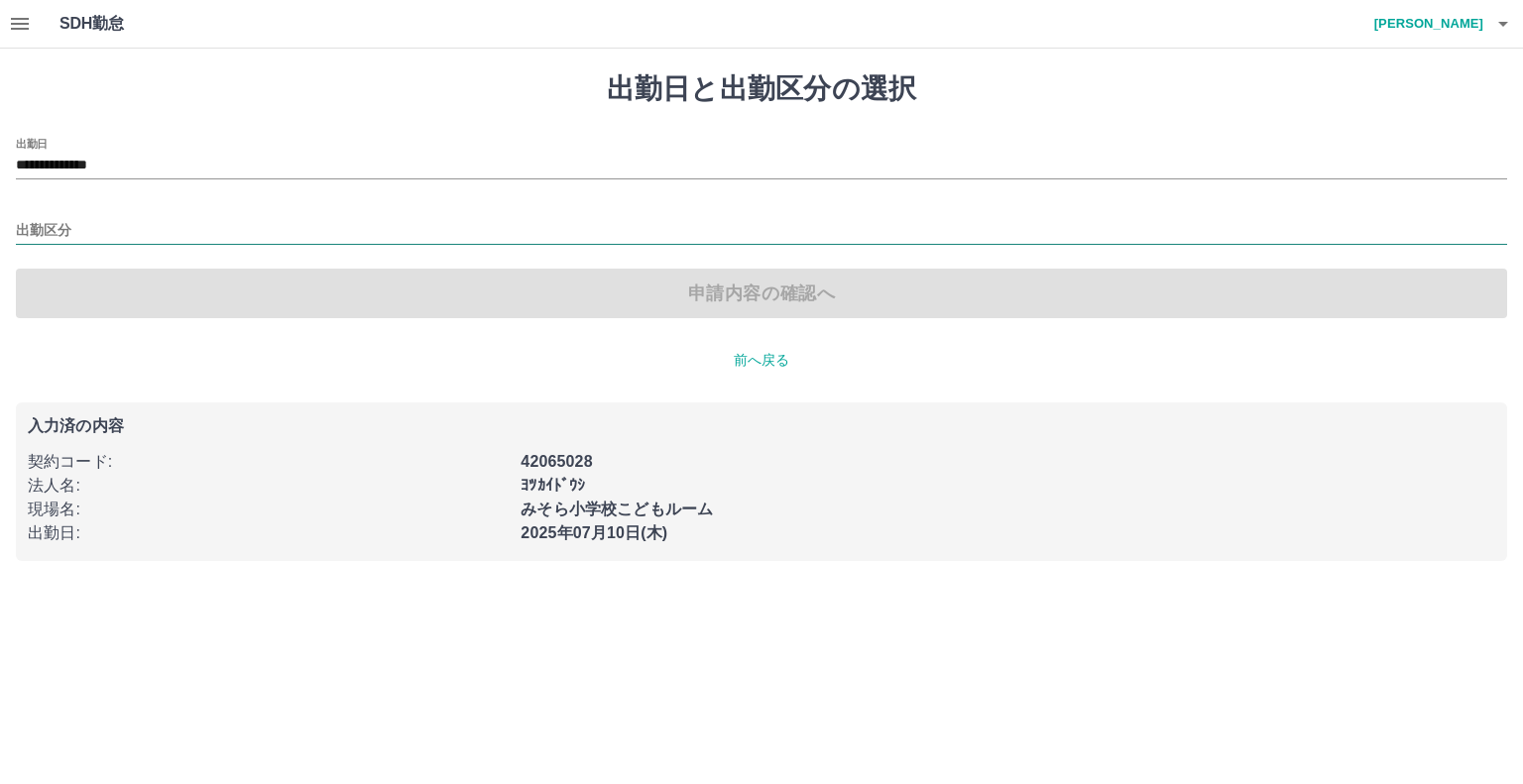 click on "出勤区分" at bounding box center [762, 231] 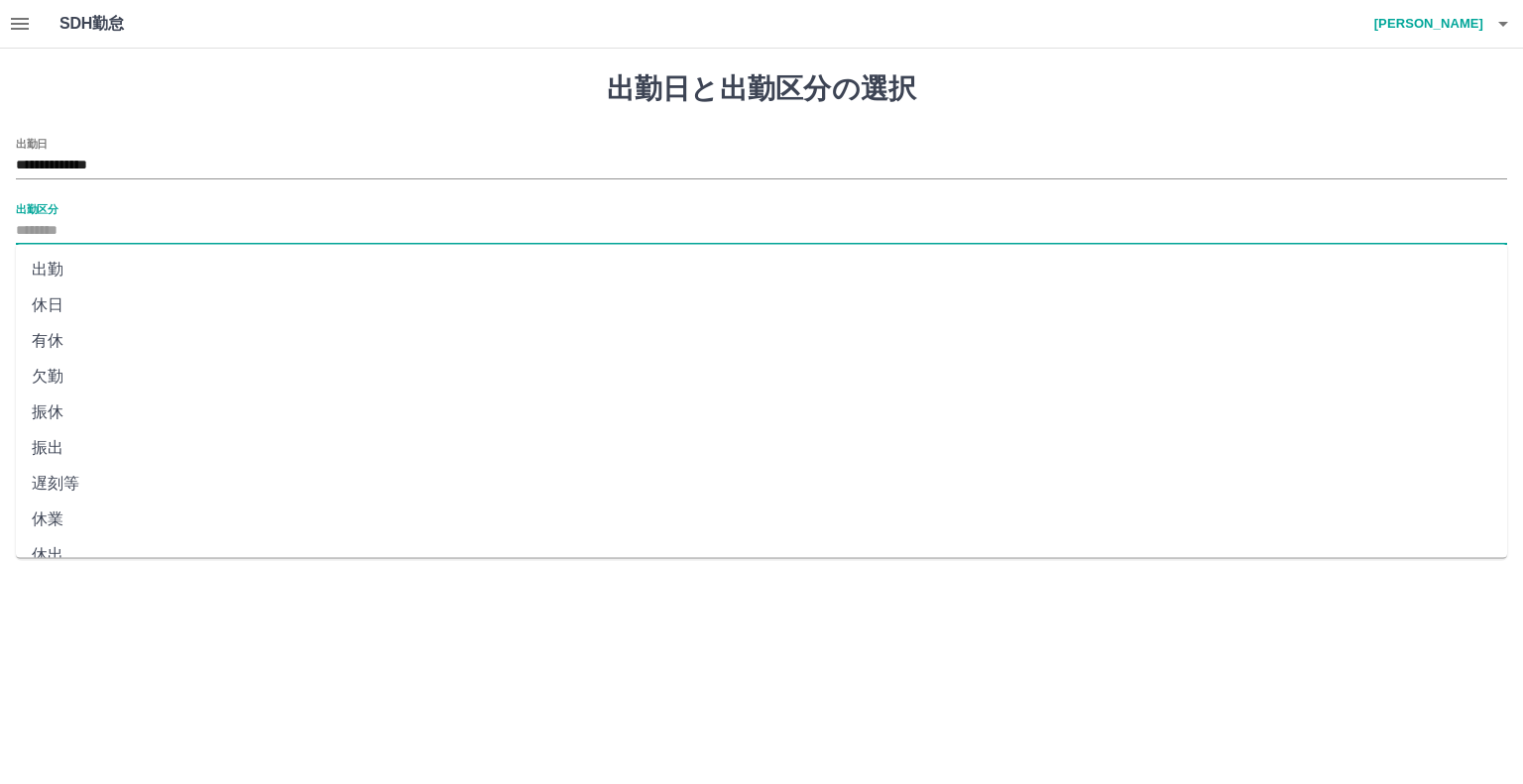 click on "出勤" at bounding box center [762, 270] 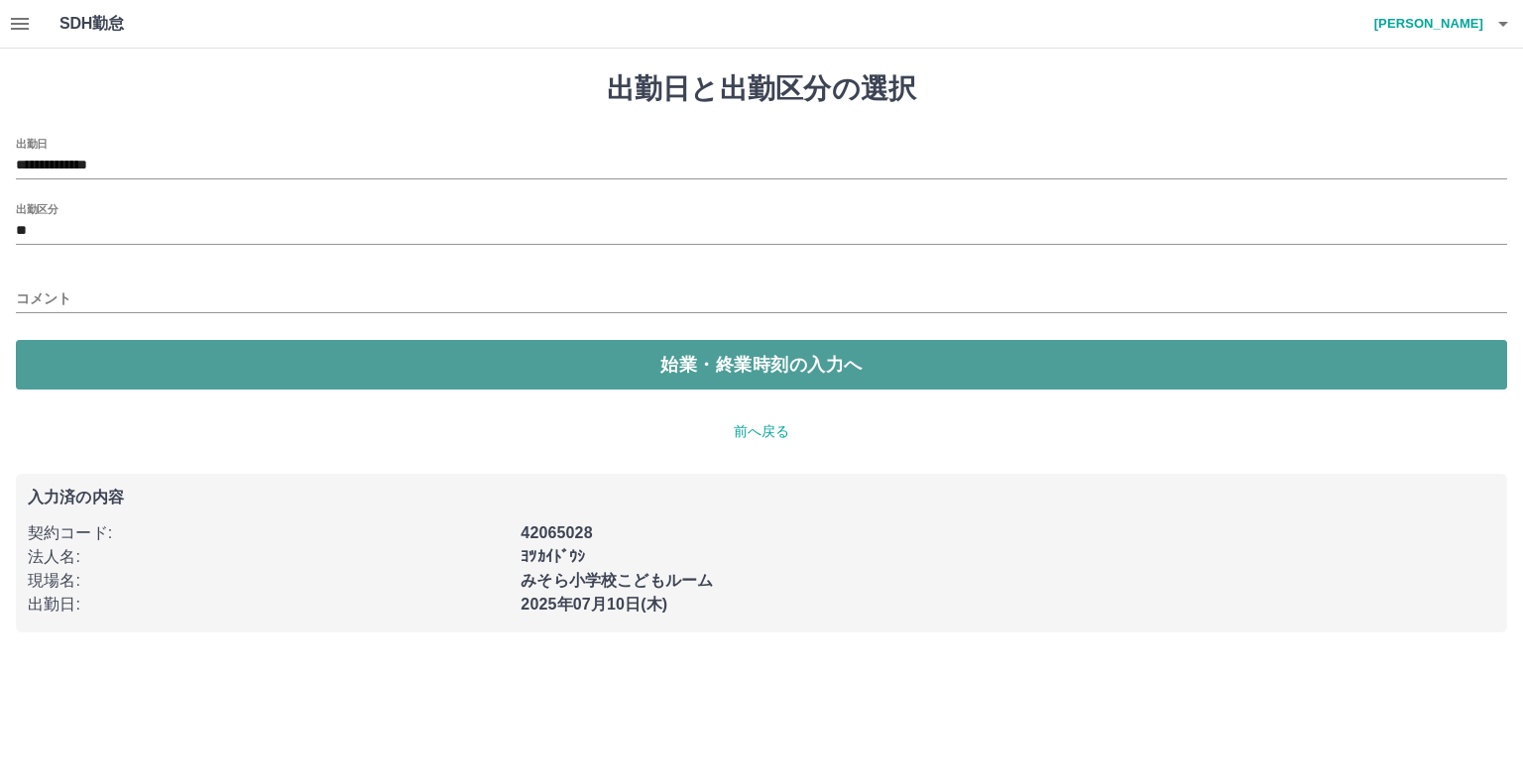click on "始業・終業時刻の入力へ" at bounding box center (762, 365) 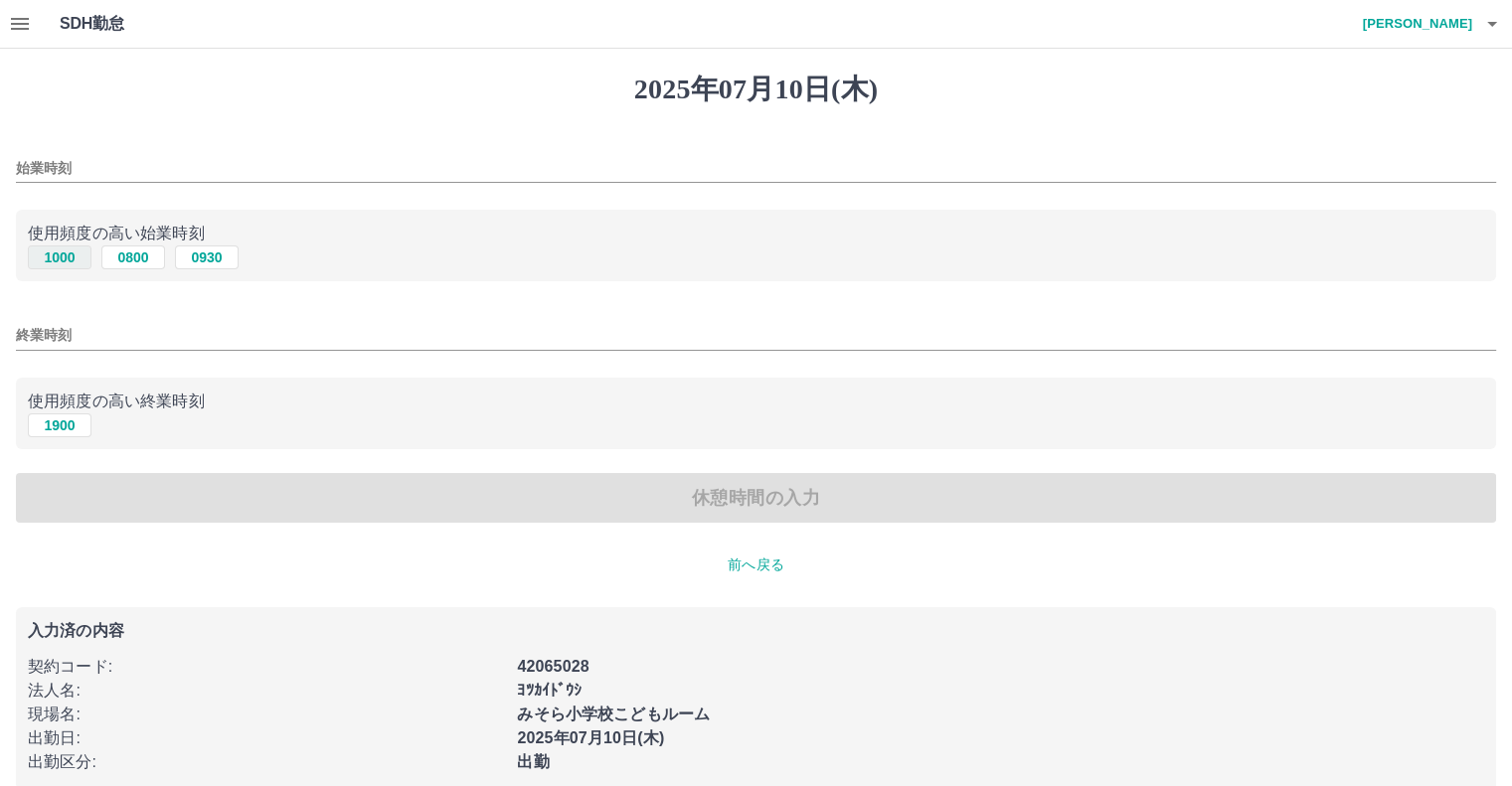 click on "1000" at bounding box center (60, 257) 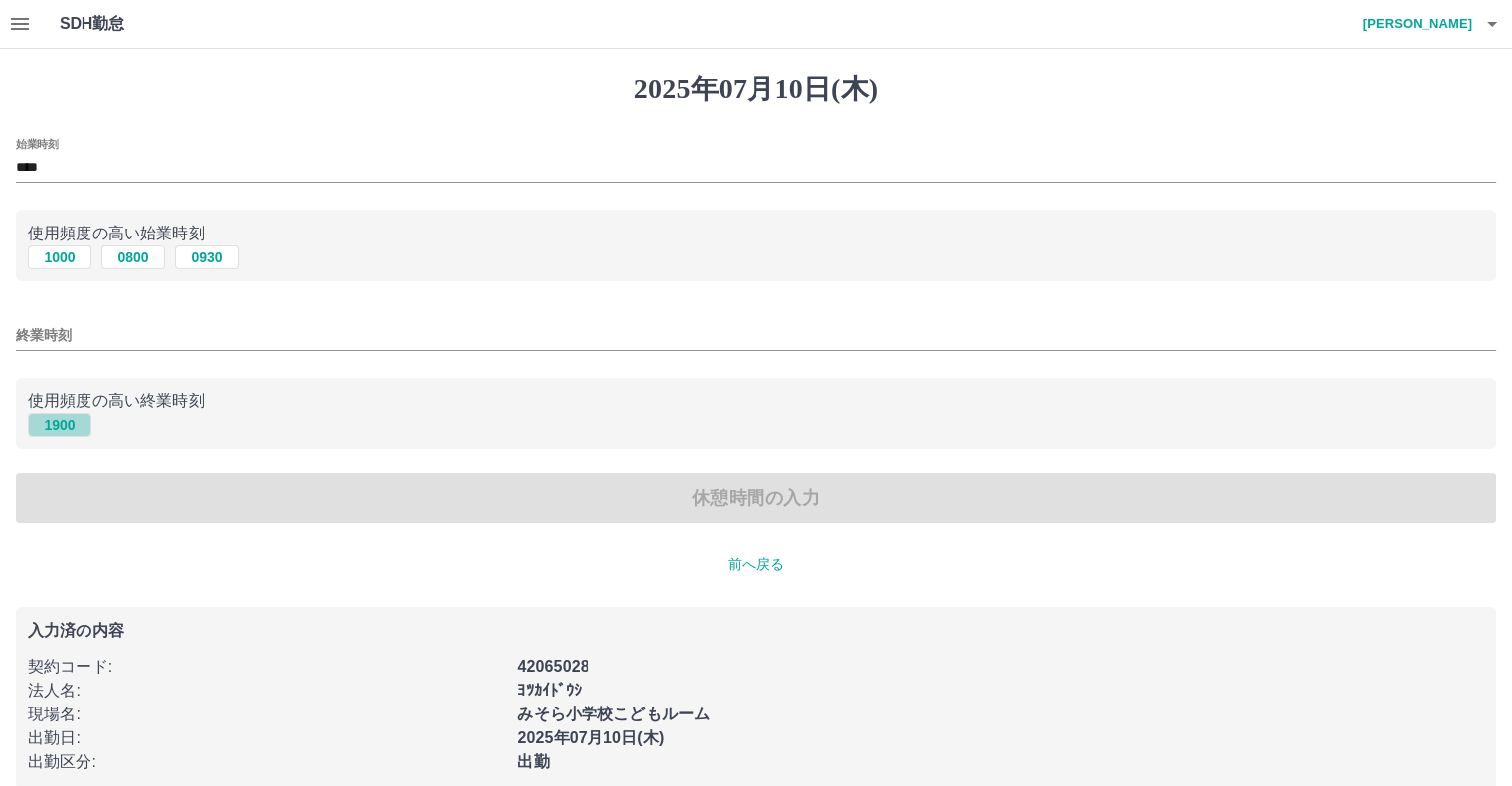 click on "1900" at bounding box center [60, 425] 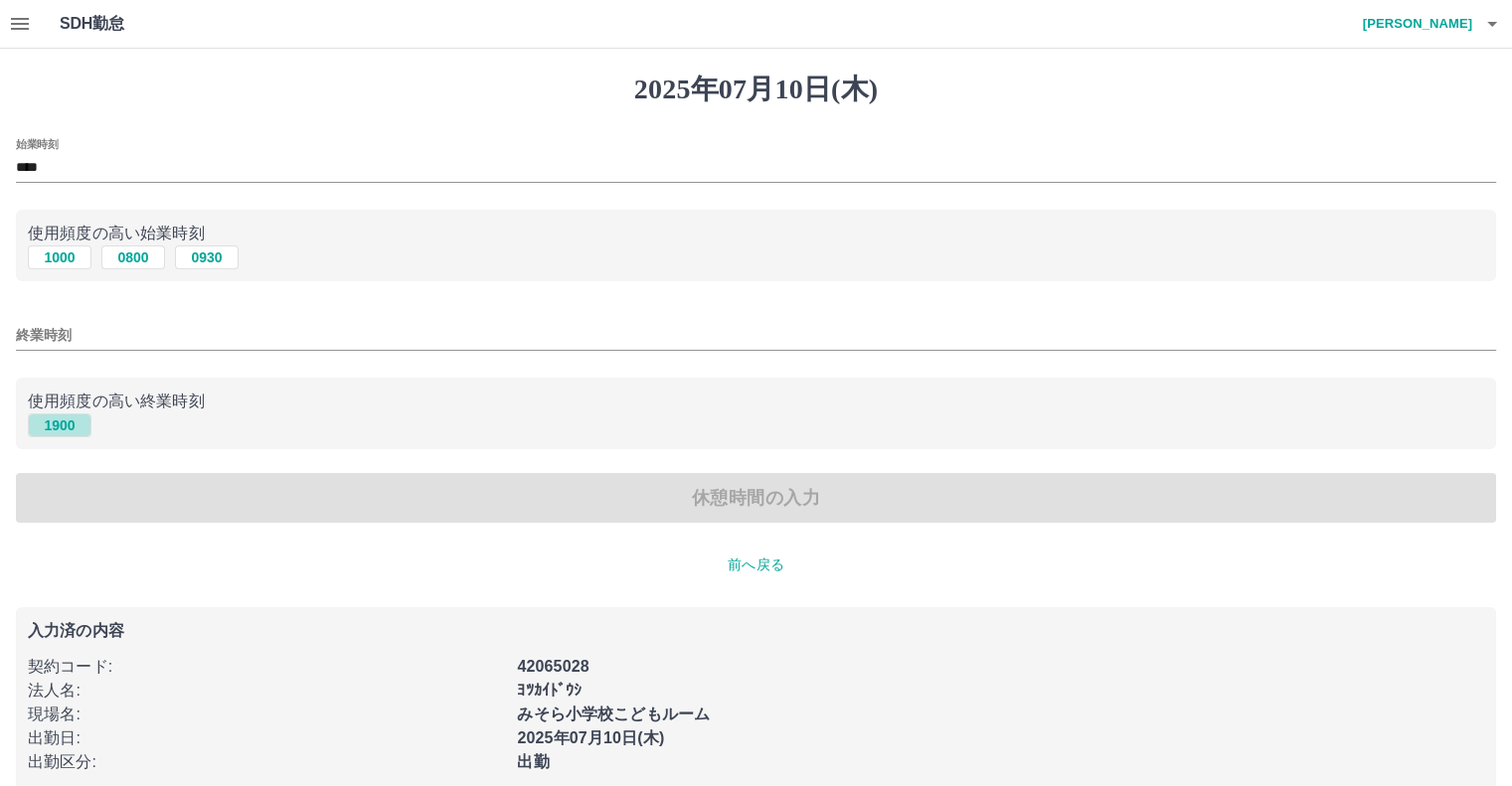 type on "****" 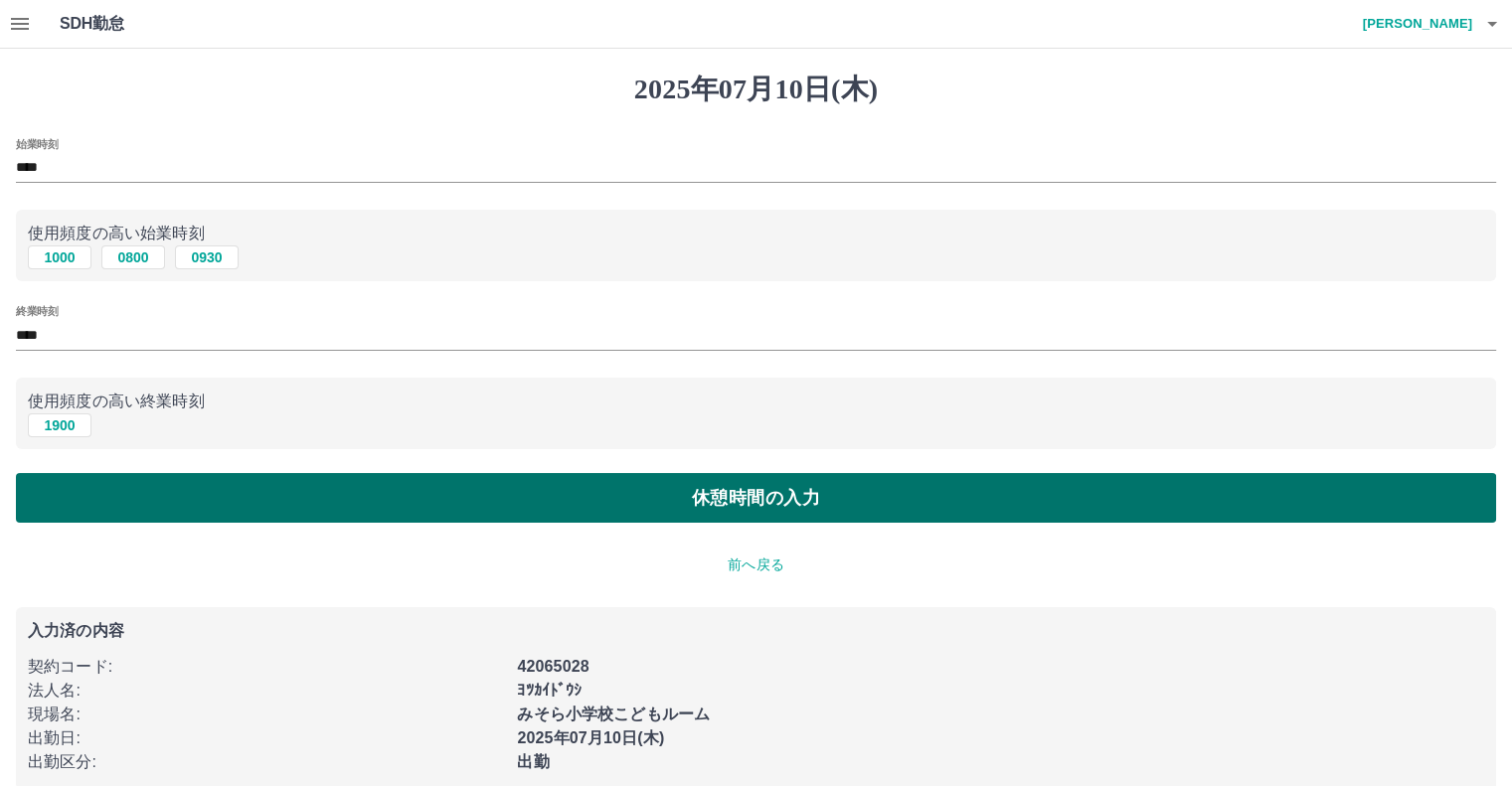 click on "休憩時間の入力" at bounding box center [756, 498] 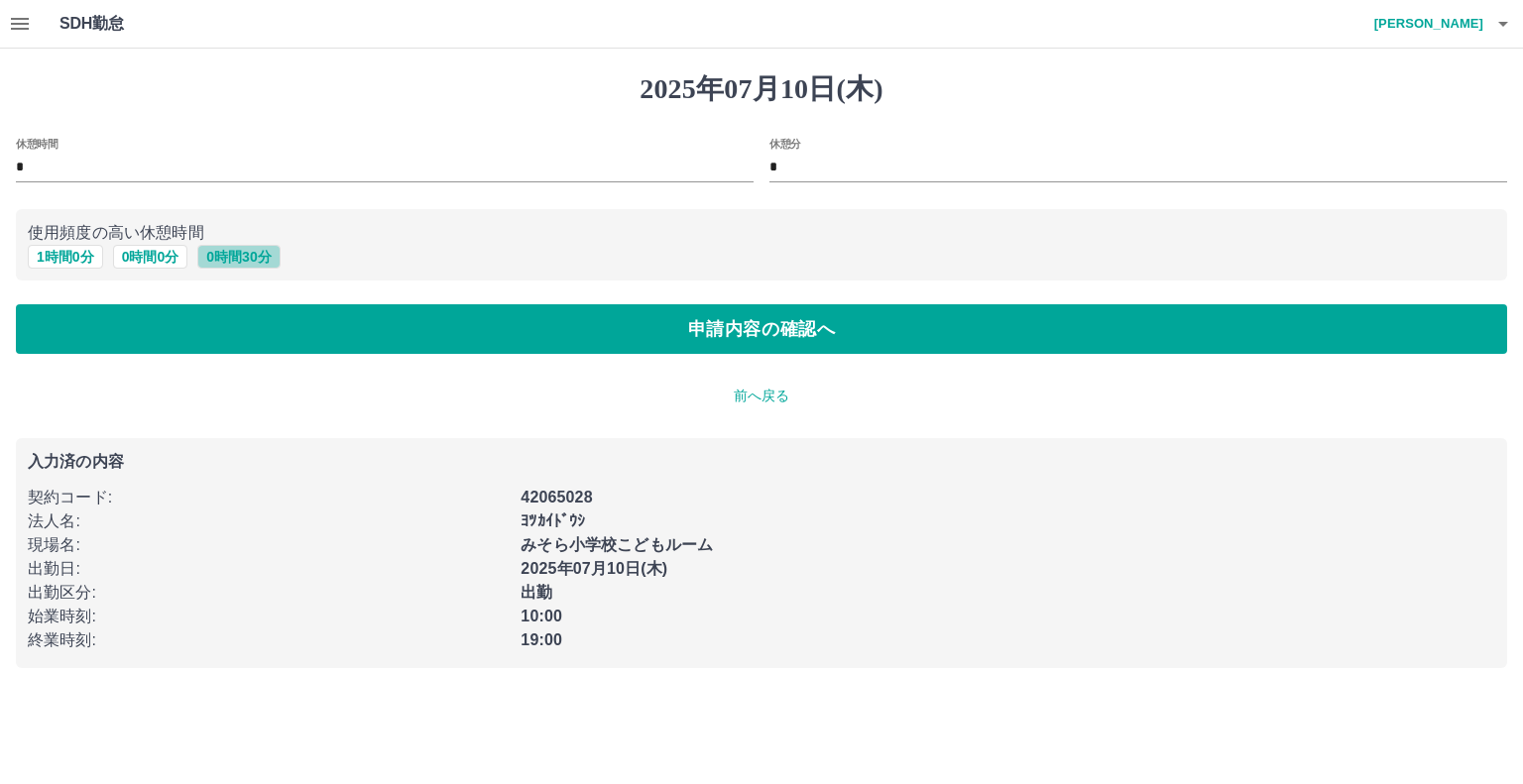 click on "0 時間 30 分" at bounding box center (238, 257) 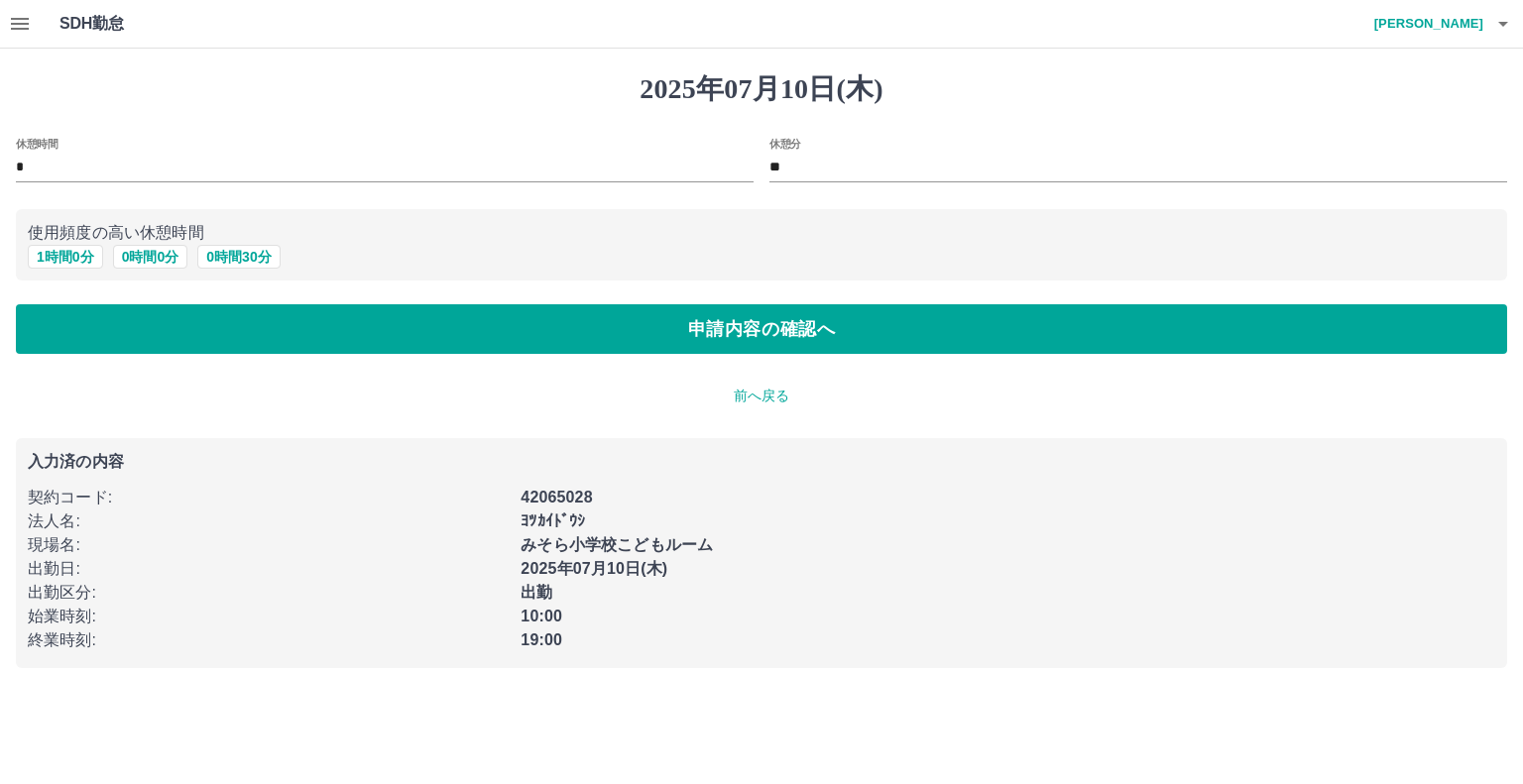 click on "前へ戻る" at bounding box center (762, 395) 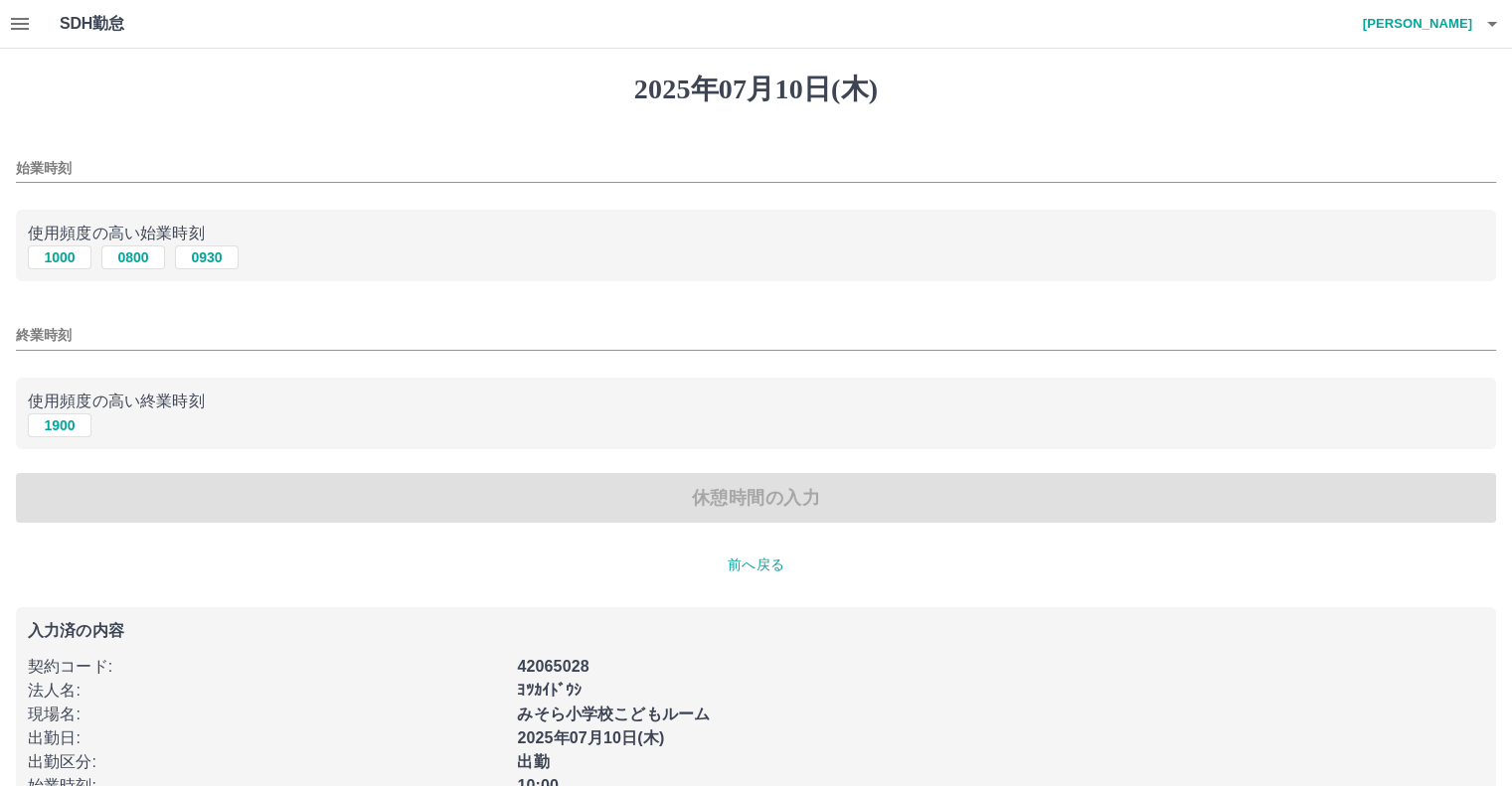 type on "****" 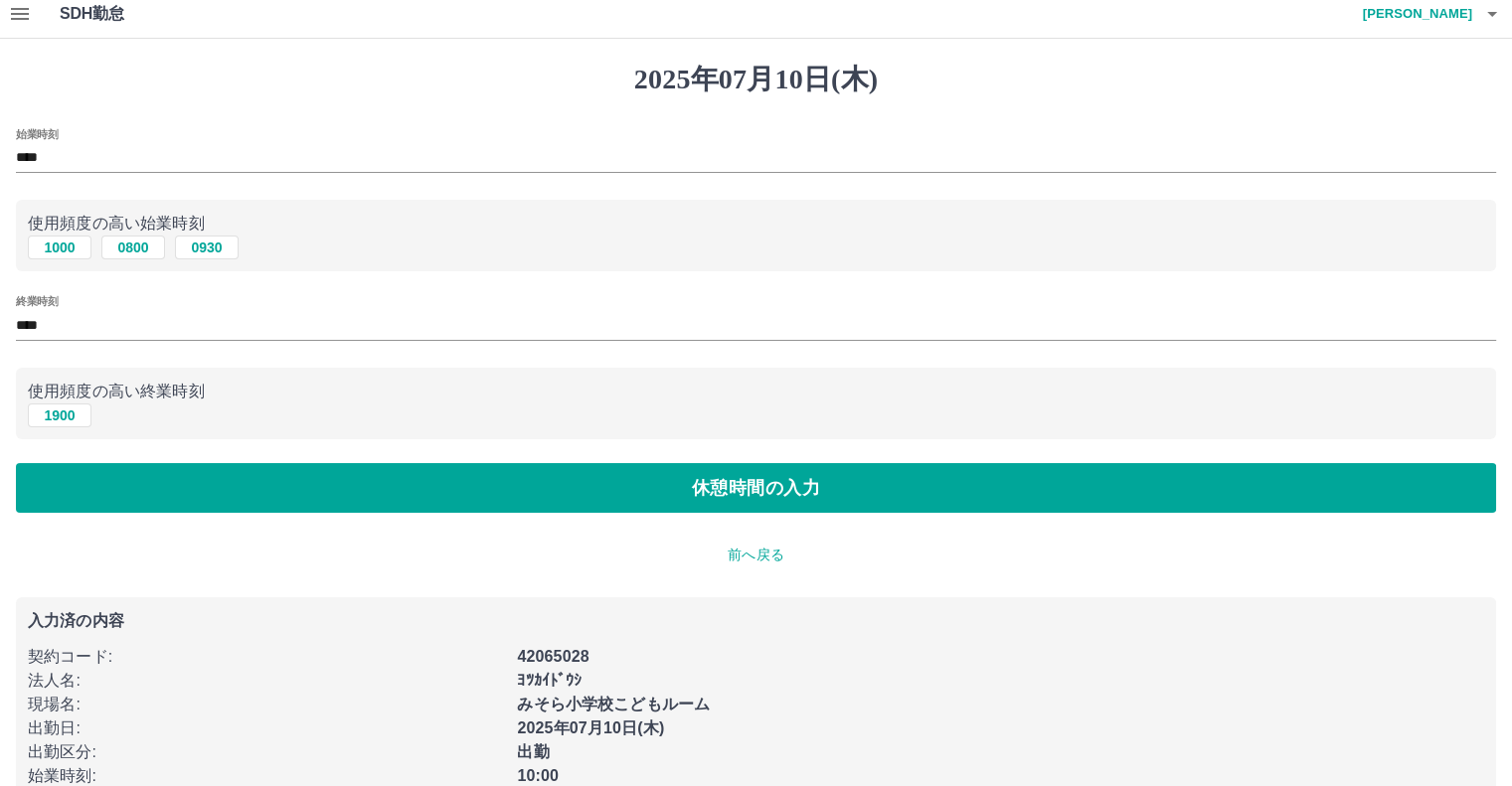 scroll, scrollTop: 77, scrollLeft: 0, axis: vertical 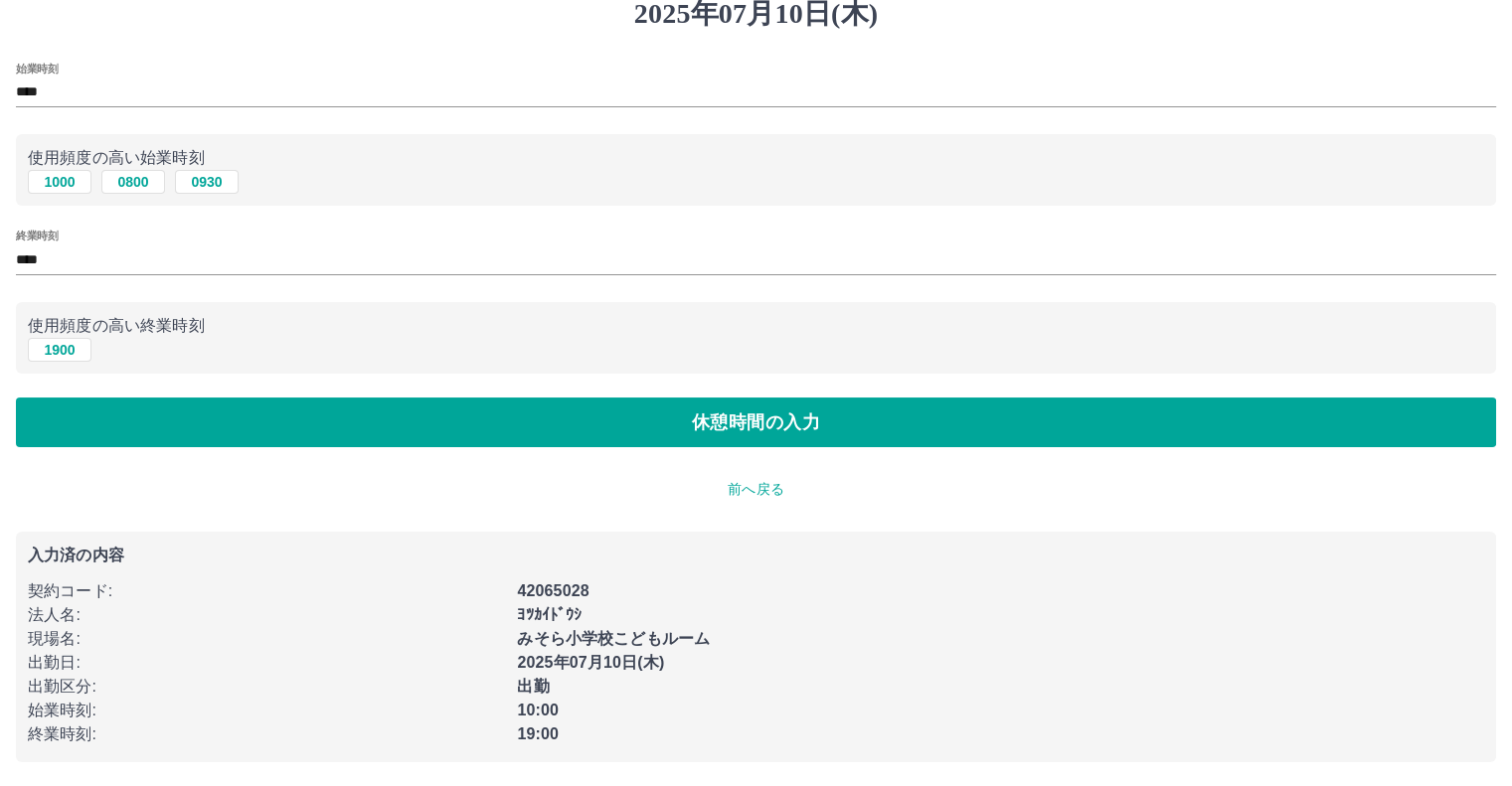 click on "前へ戻る" at bounding box center (756, 489) 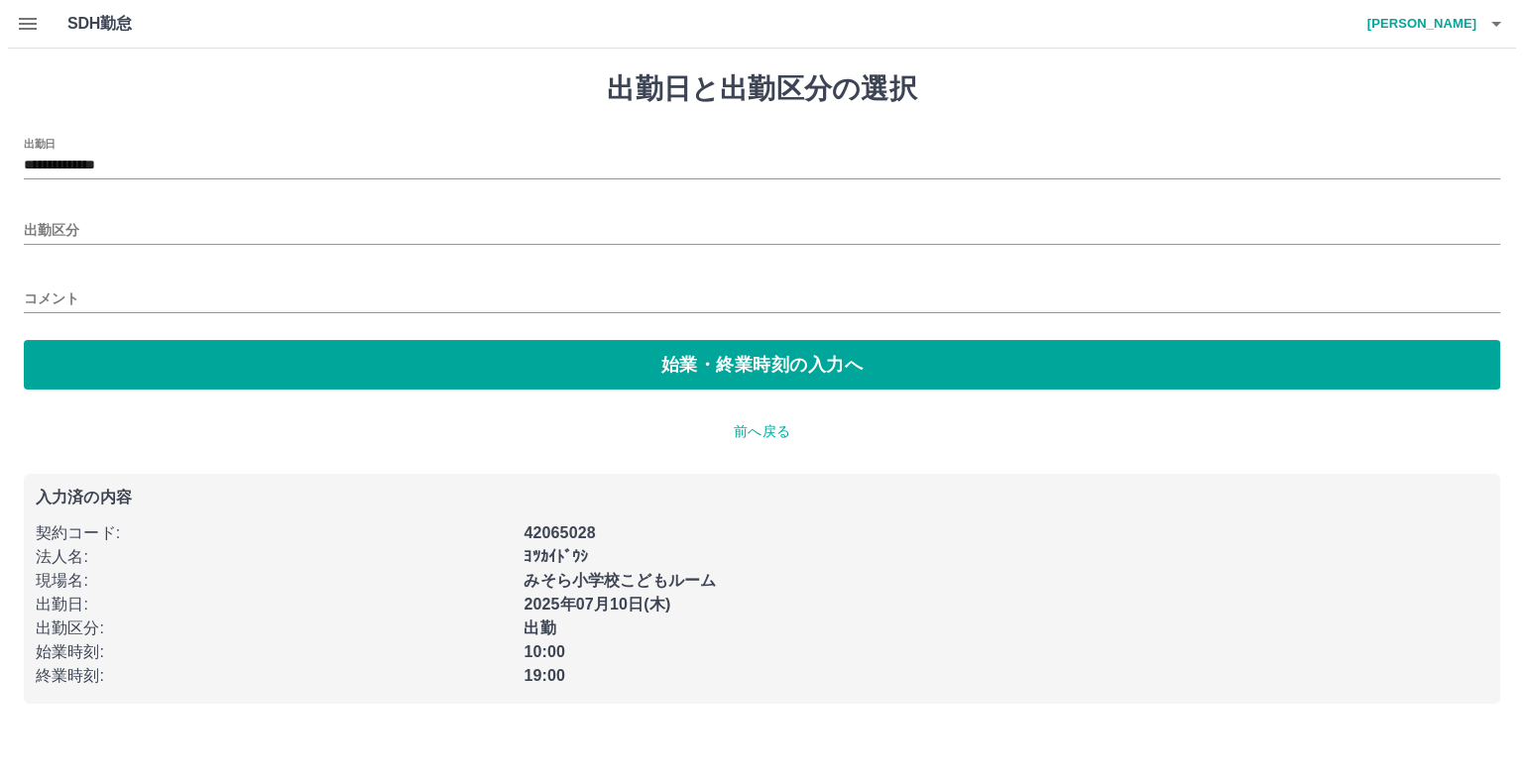 scroll, scrollTop: 0, scrollLeft: 0, axis: both 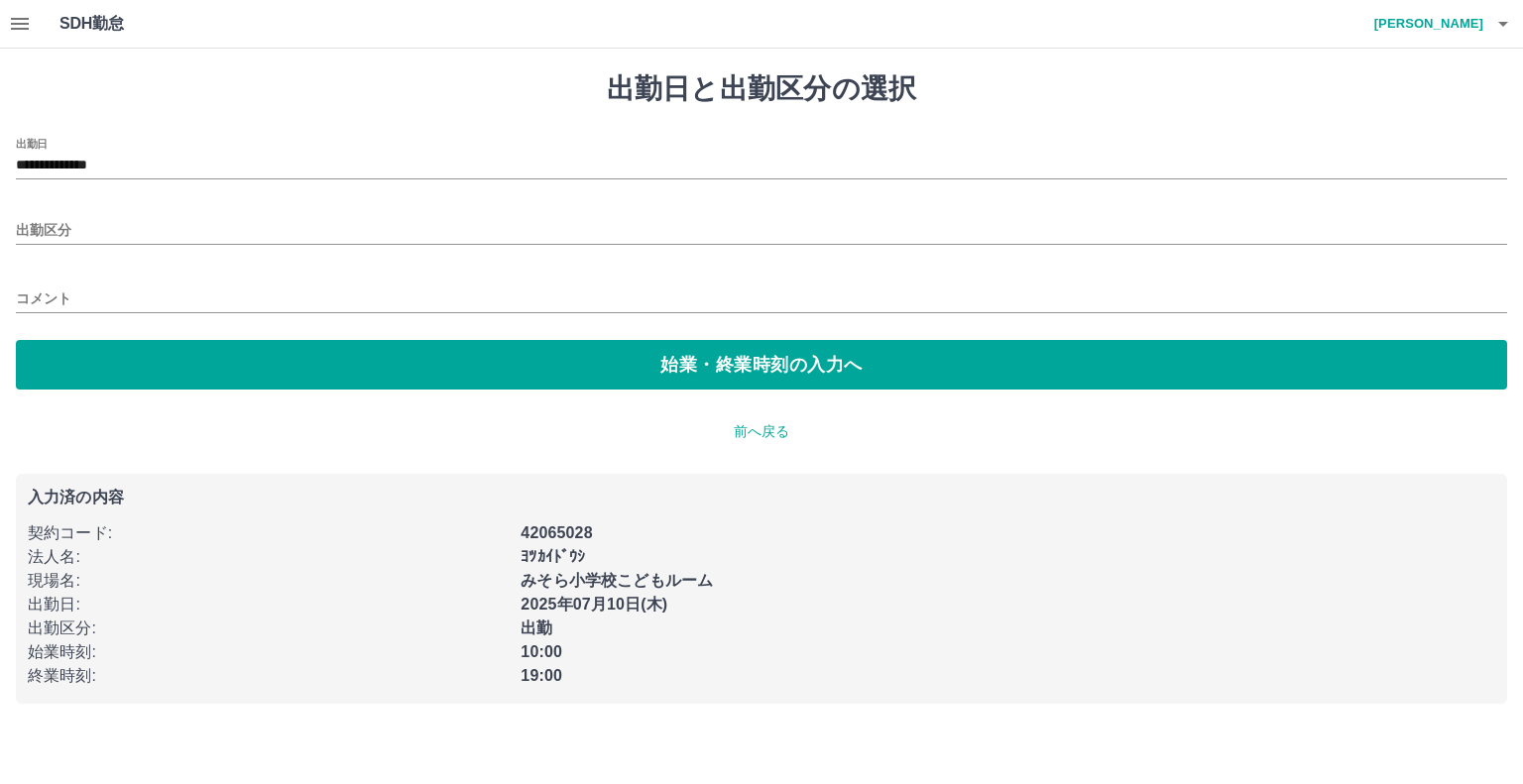 type on "**" 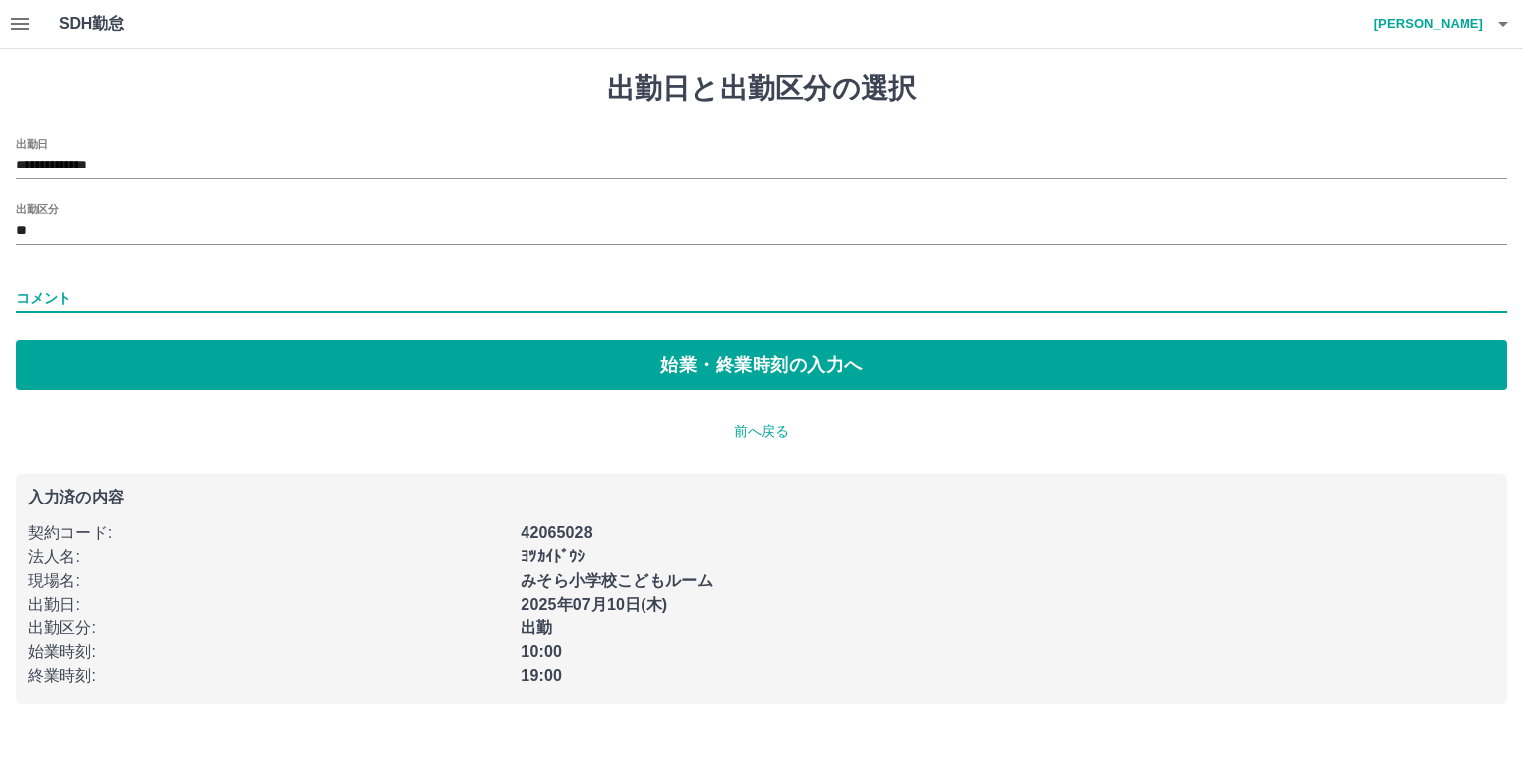 click on "コメント" at bounding box center (762, 298) 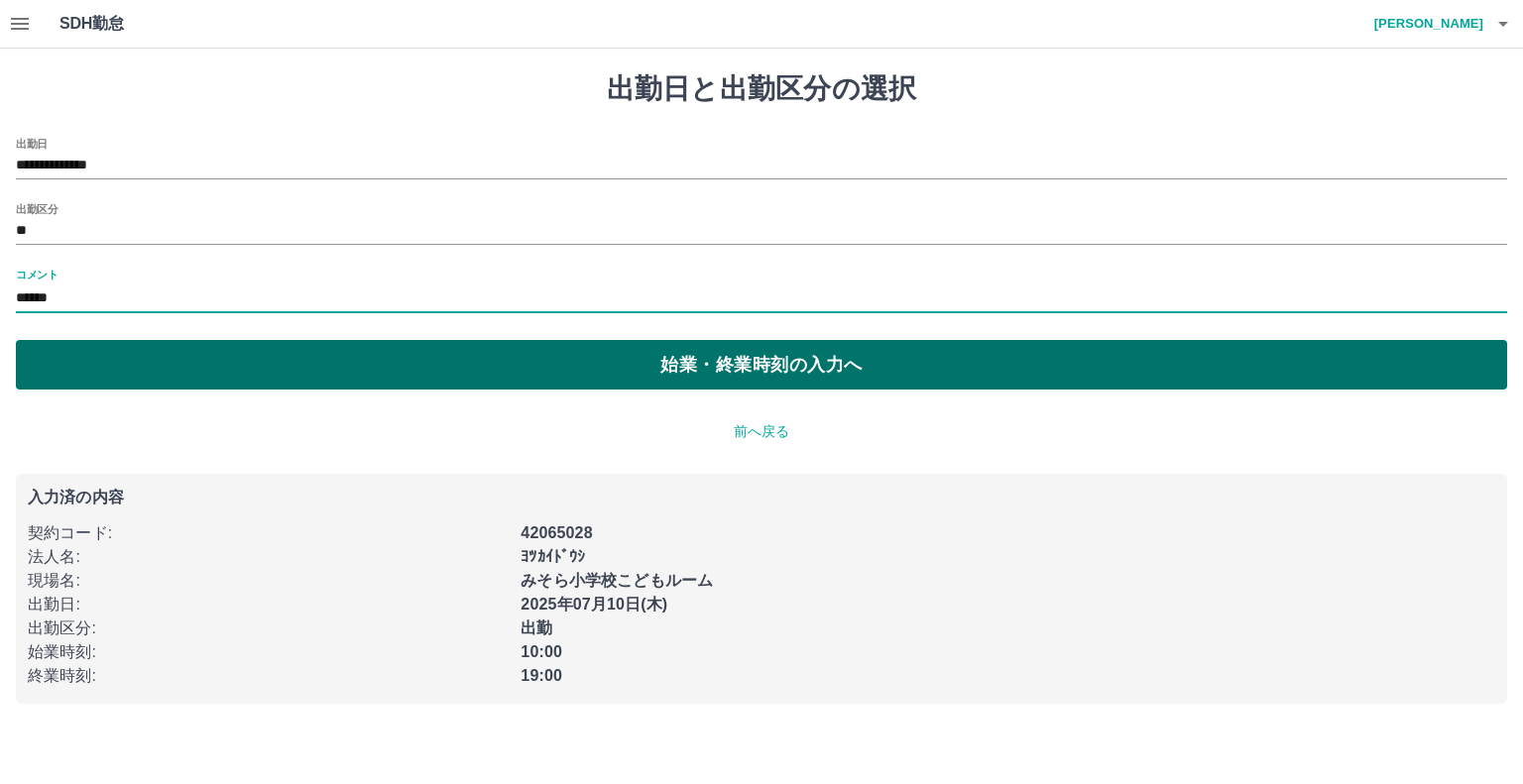 type on "******" 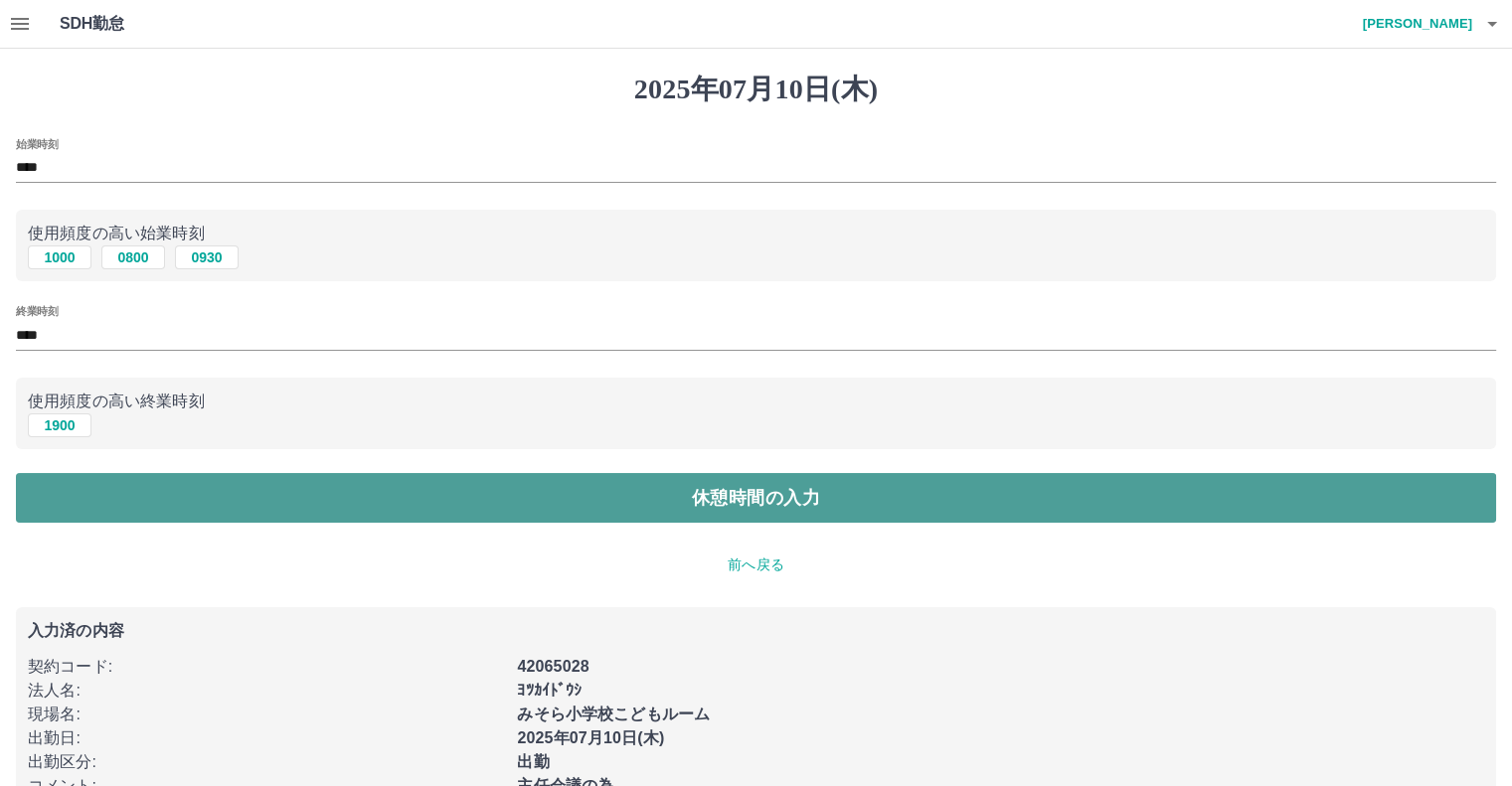 click on "休憩時間の入力" at bounding box center (756, 498) 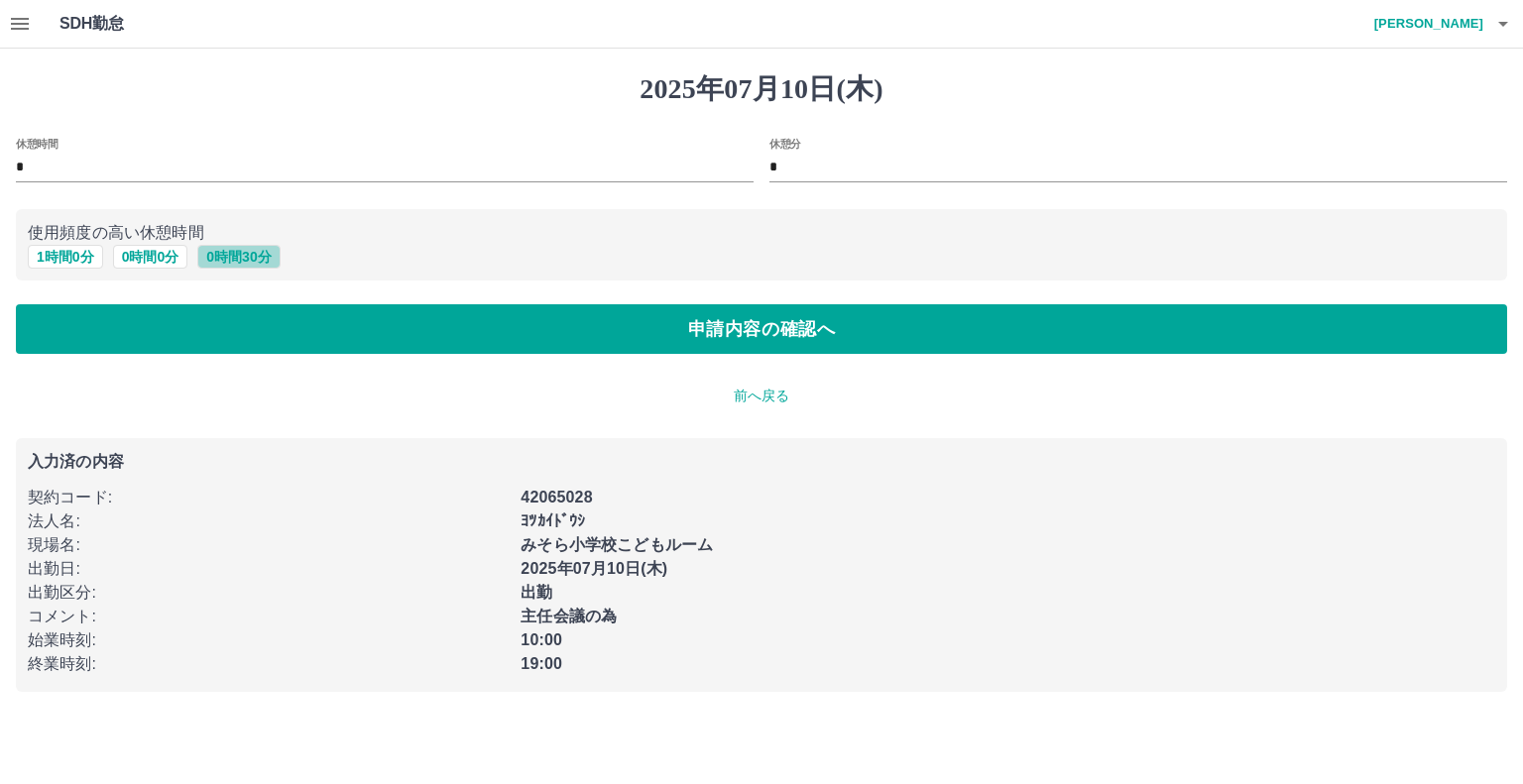 click on "0 時間 30 分" at bounding box center [238, 257] 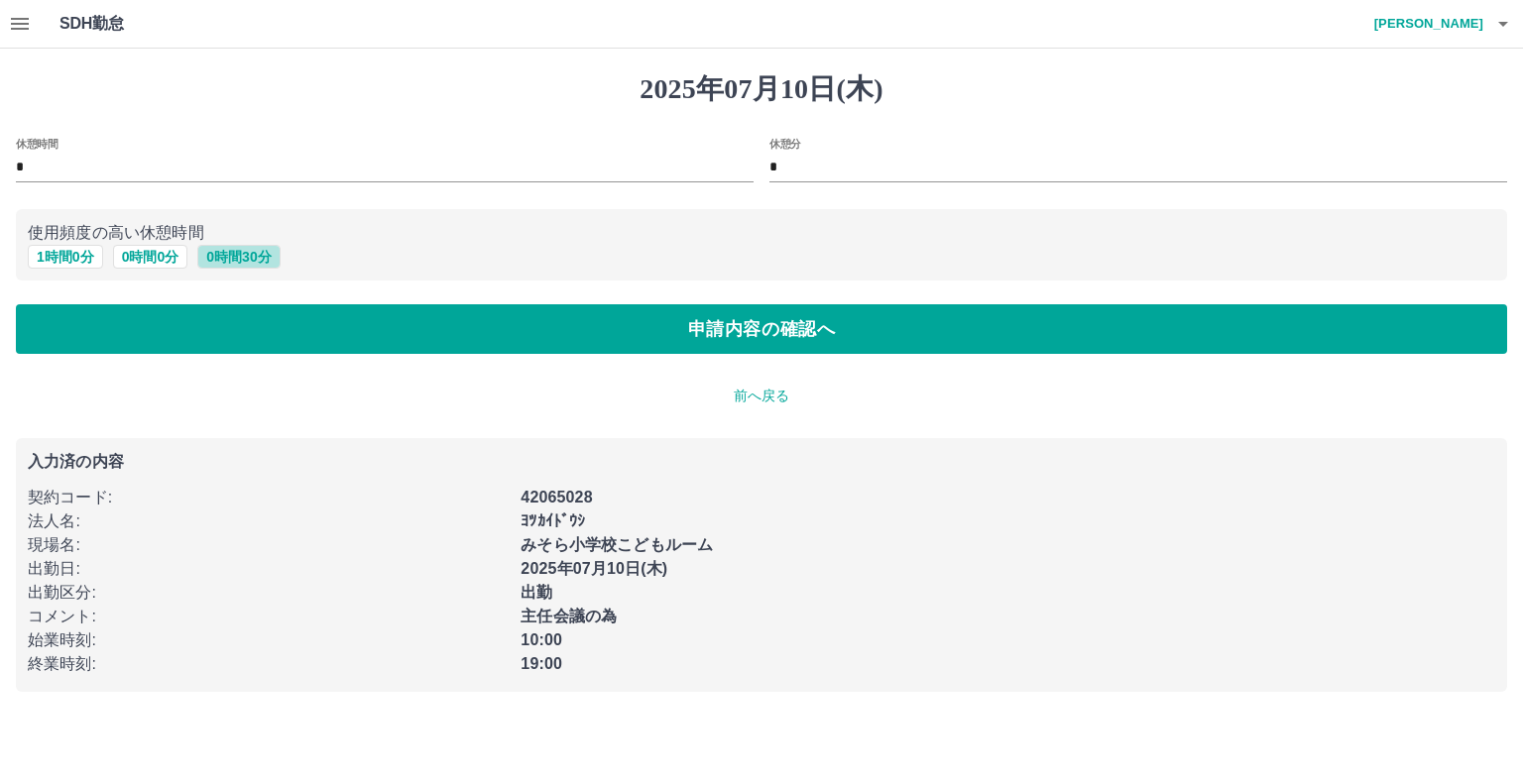 type on "**" 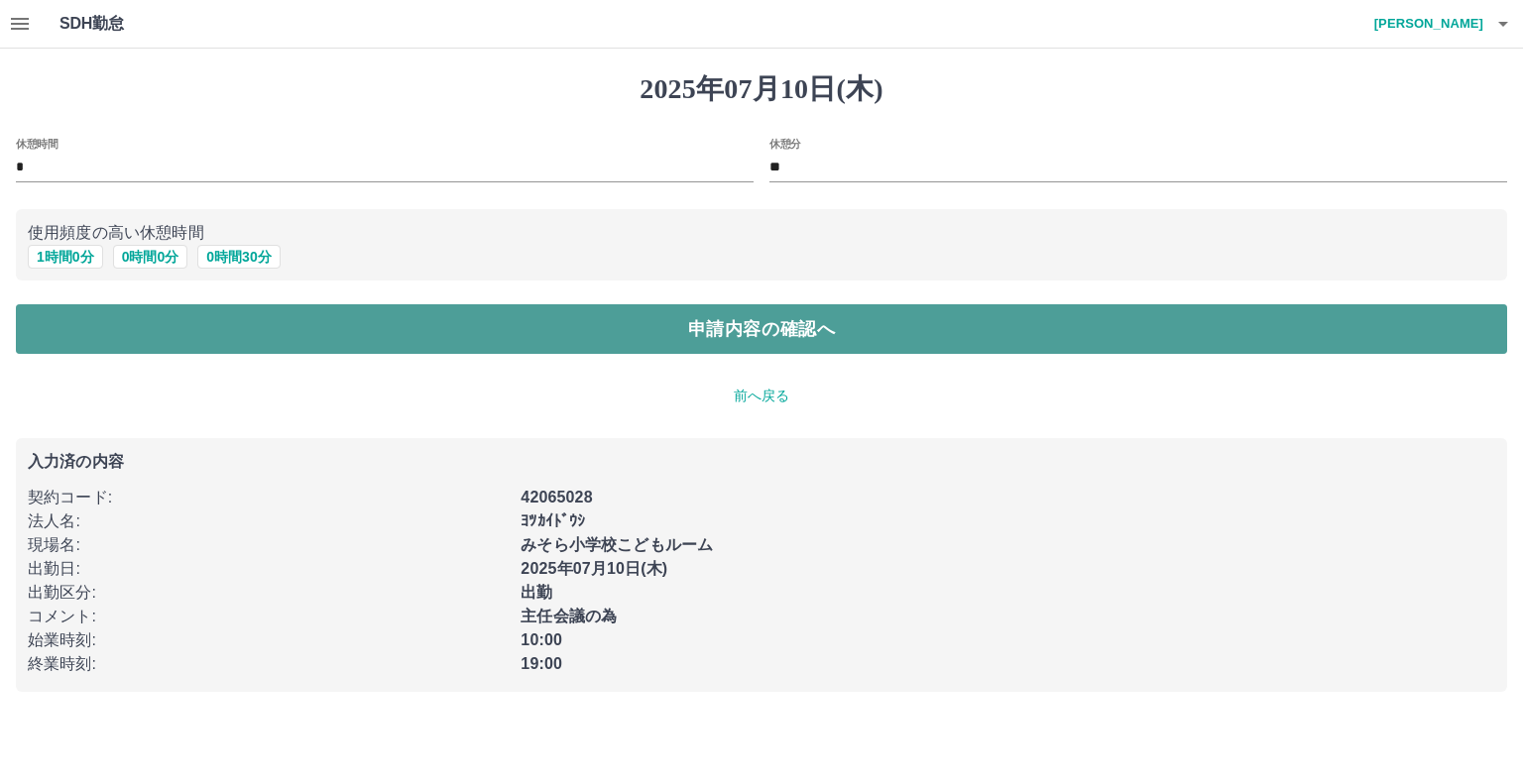 click on "申請内容の確認へ" at bounding box center [762, 329] 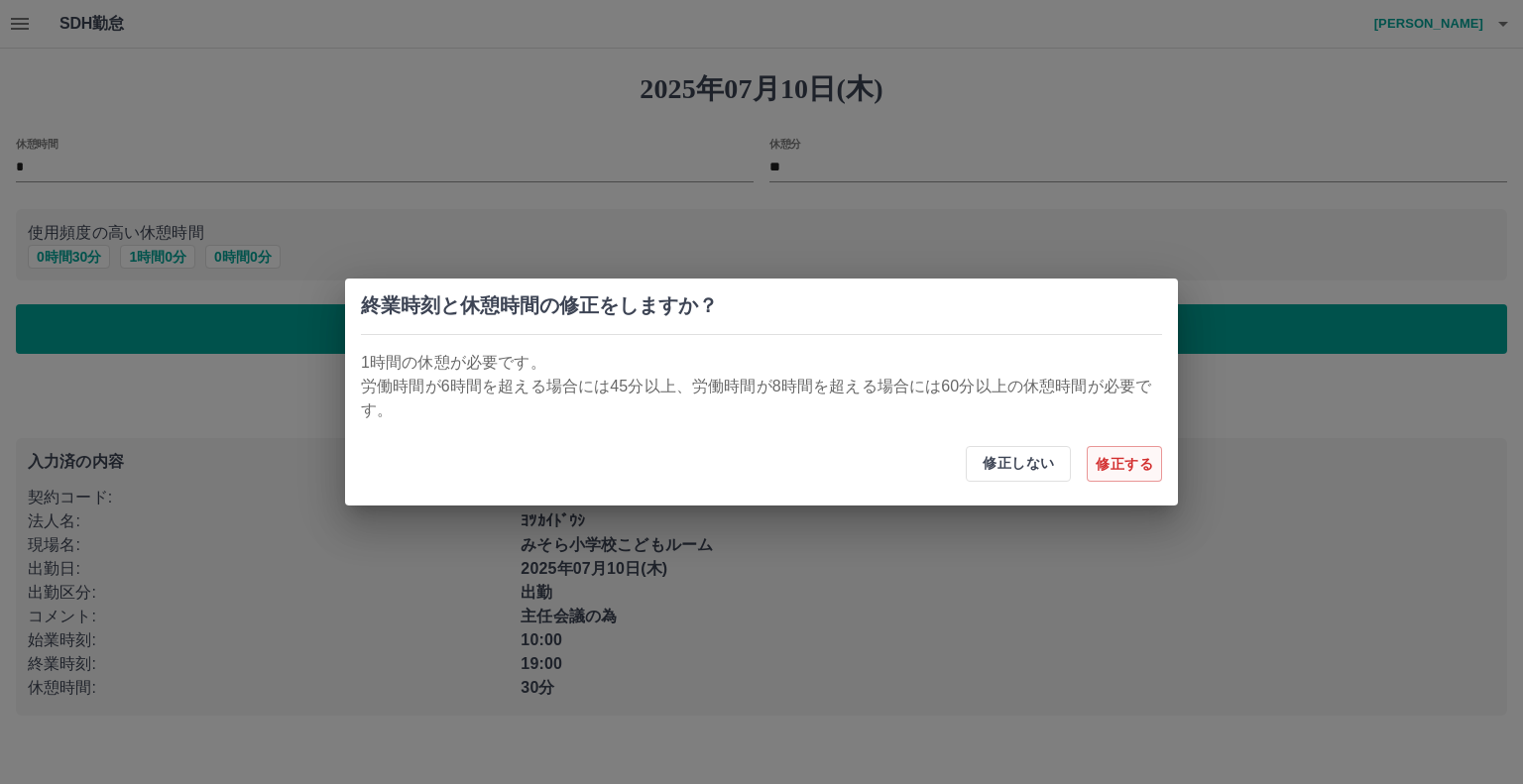 click on "修正する" at bounding box center (1124, 464) 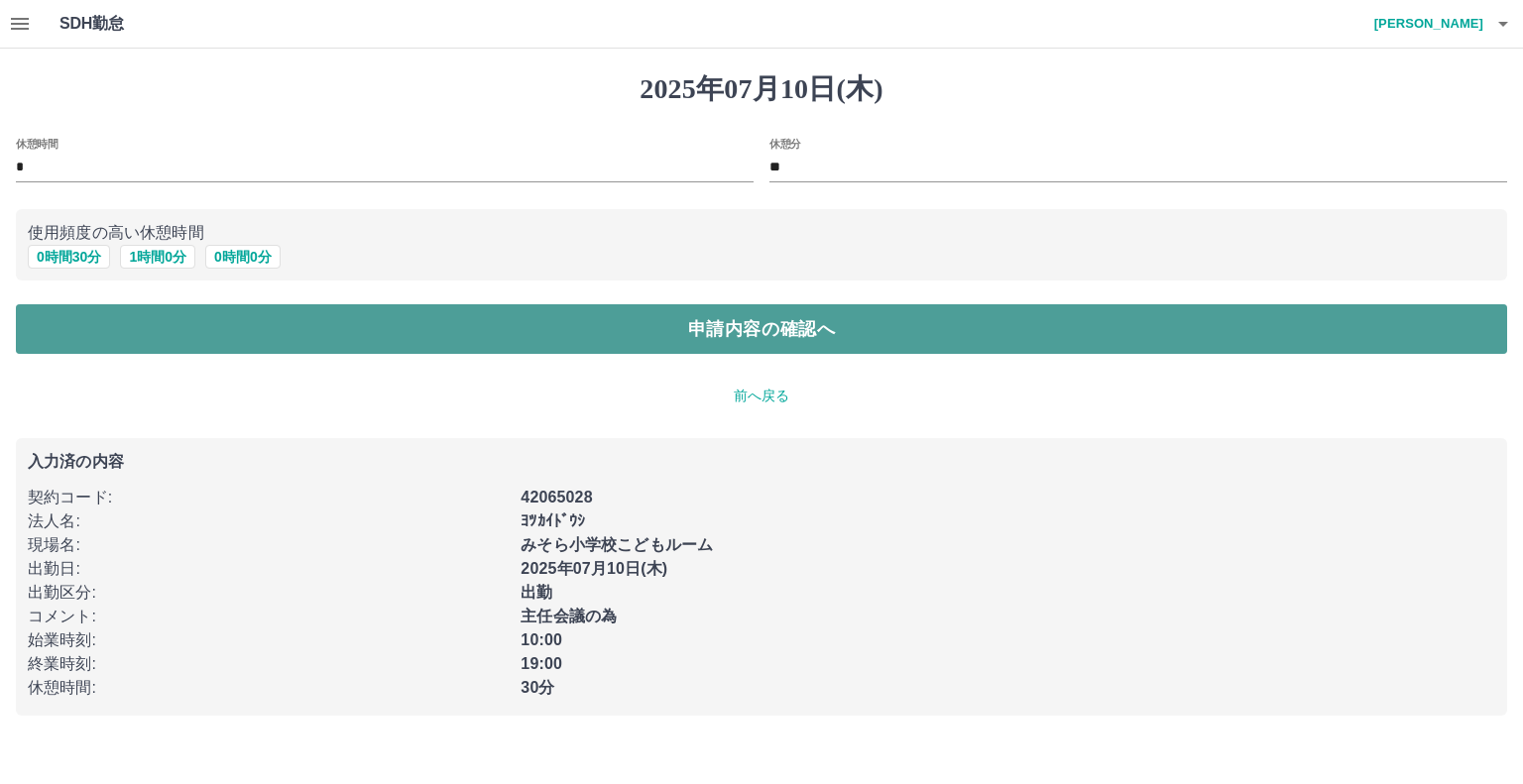 click on "申請内容の確認へ" at bounding box center [762, 329] 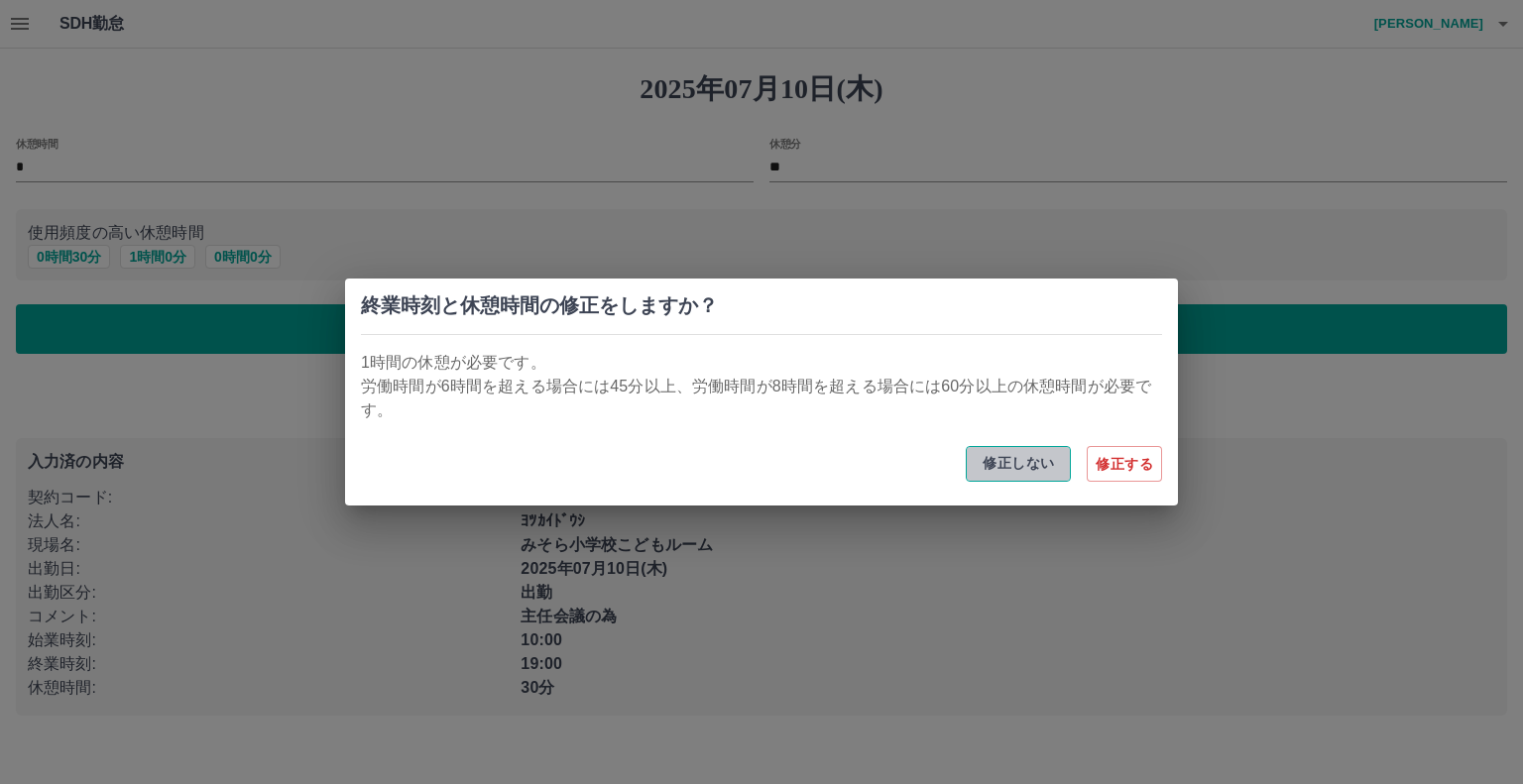click on "修正しない" at bounding box center (1018, 464) 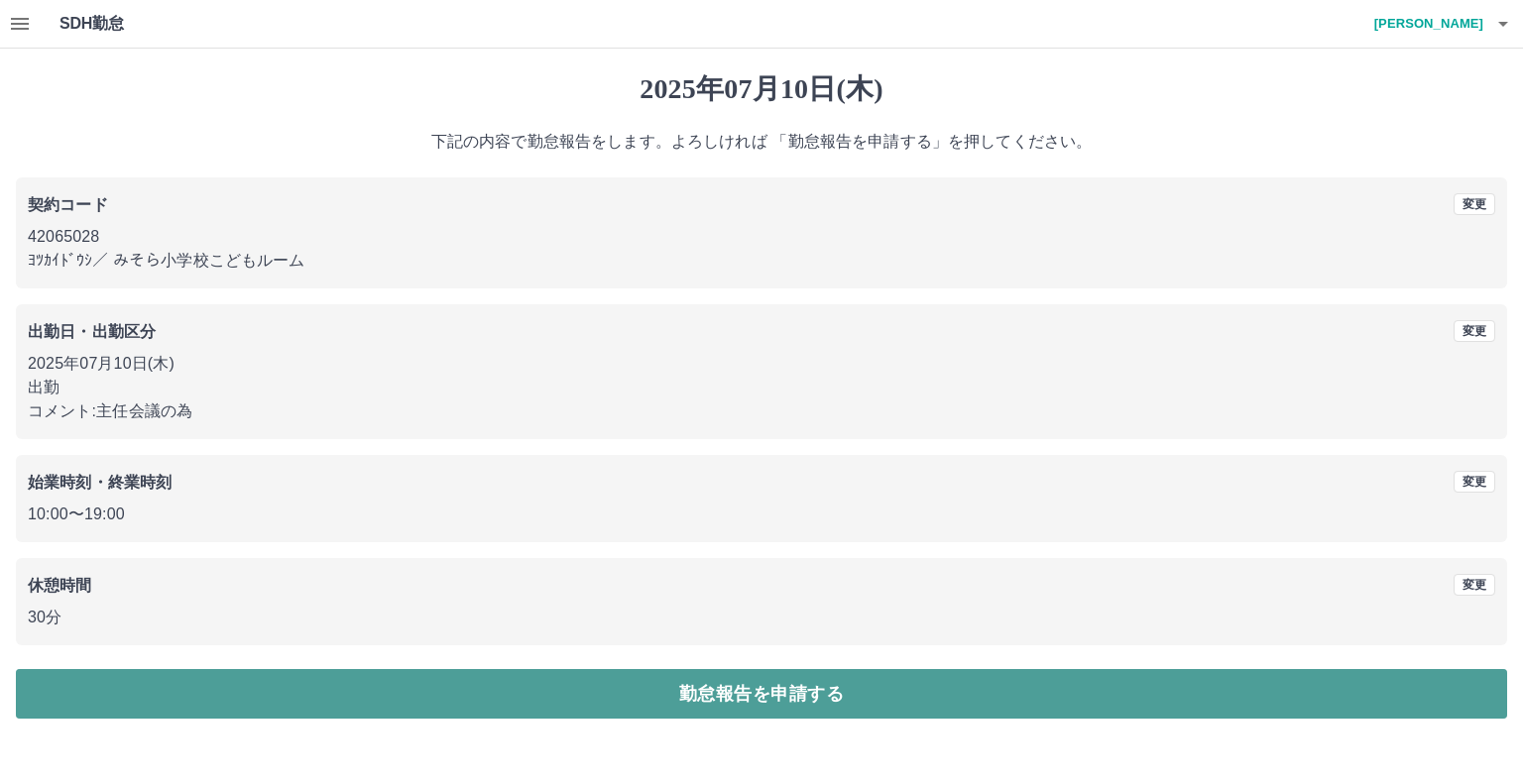 click on "勤怠報告を申請する" at bounding box center [762, 694] 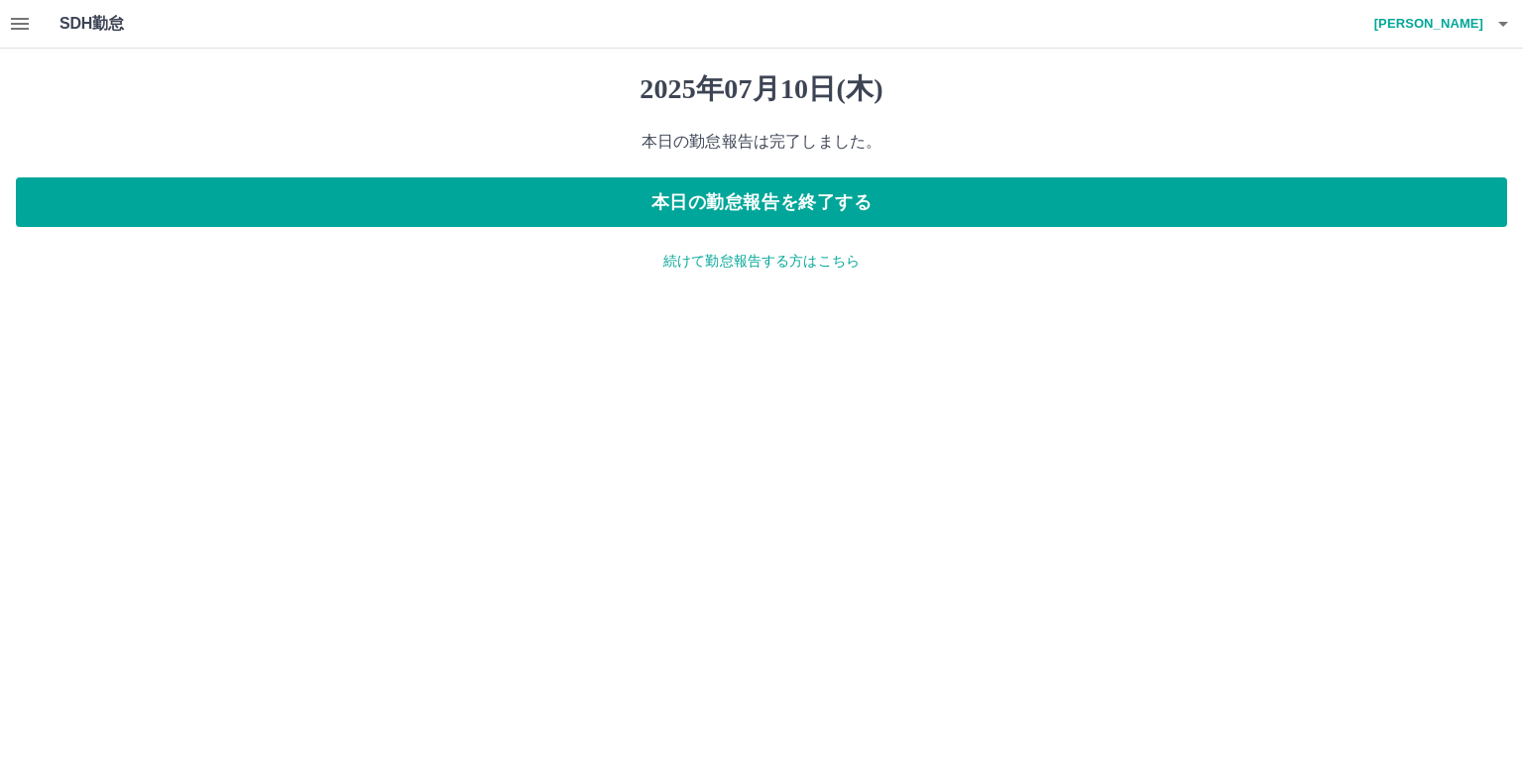 click on "続けて勤怠報告する方はこちら" at bounding box center (762, 261) 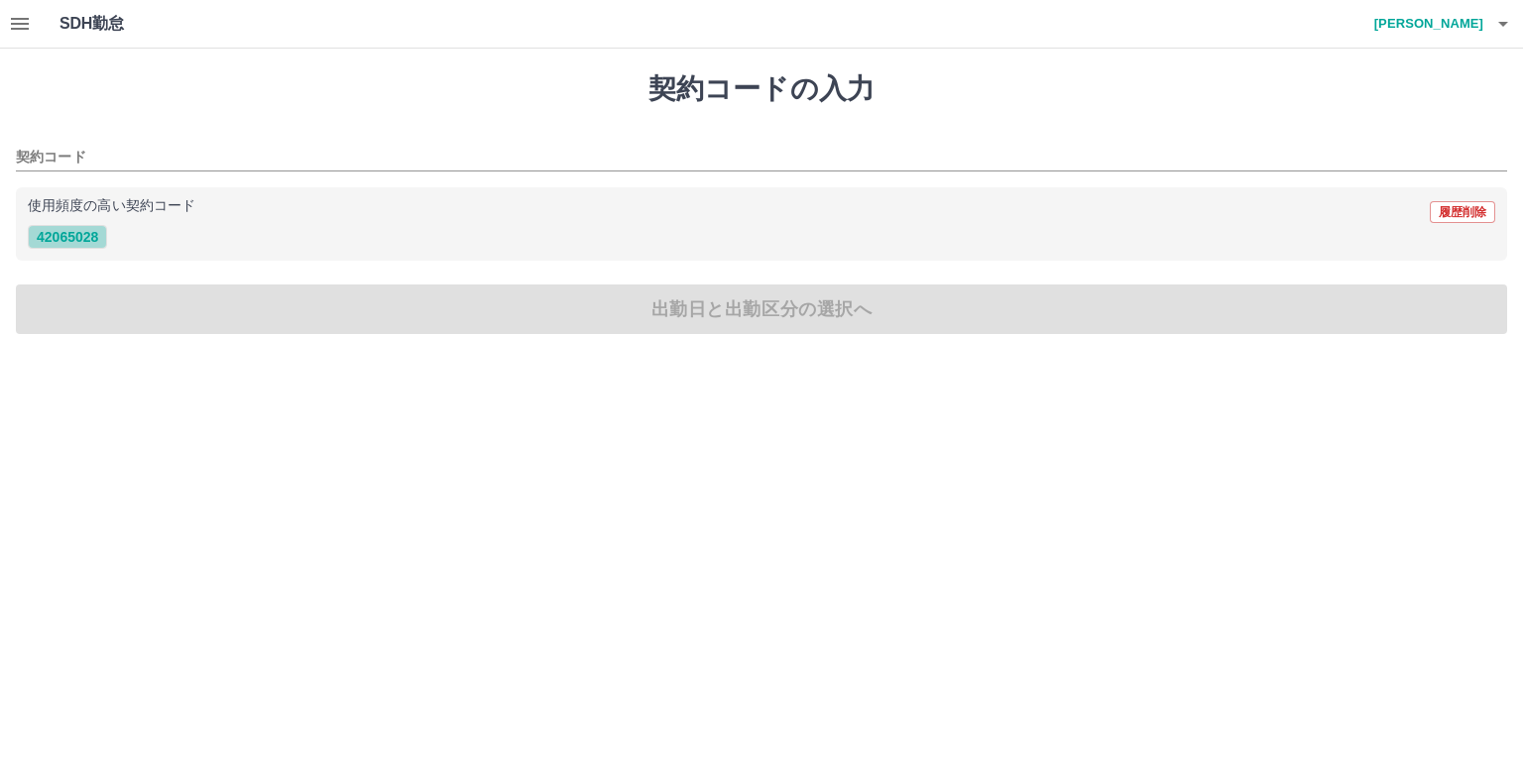 click on "42065028" at bounding box center (67, 237) 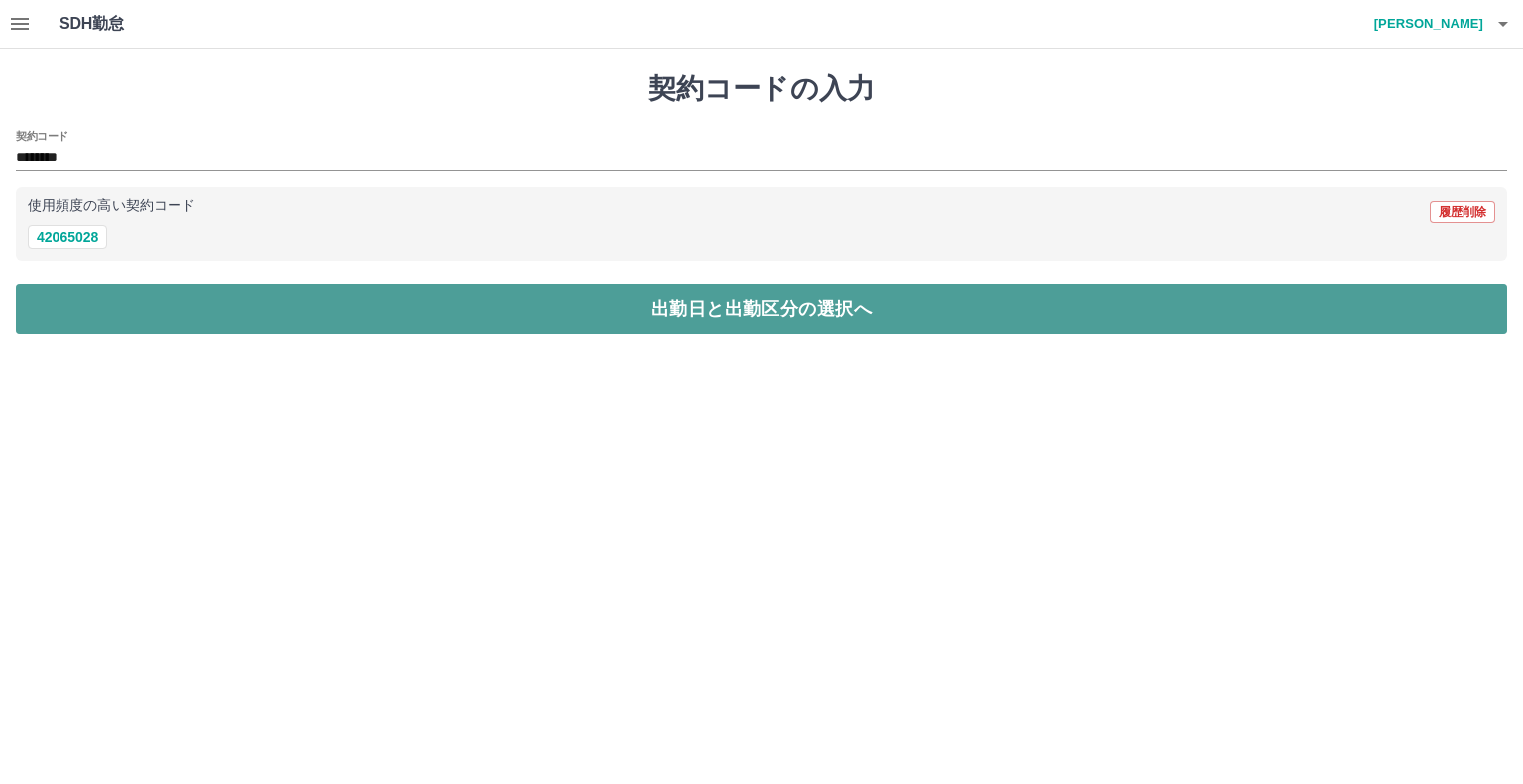click on "出勤日と出勤区分の選択へ" at bounding box center [762, 309] 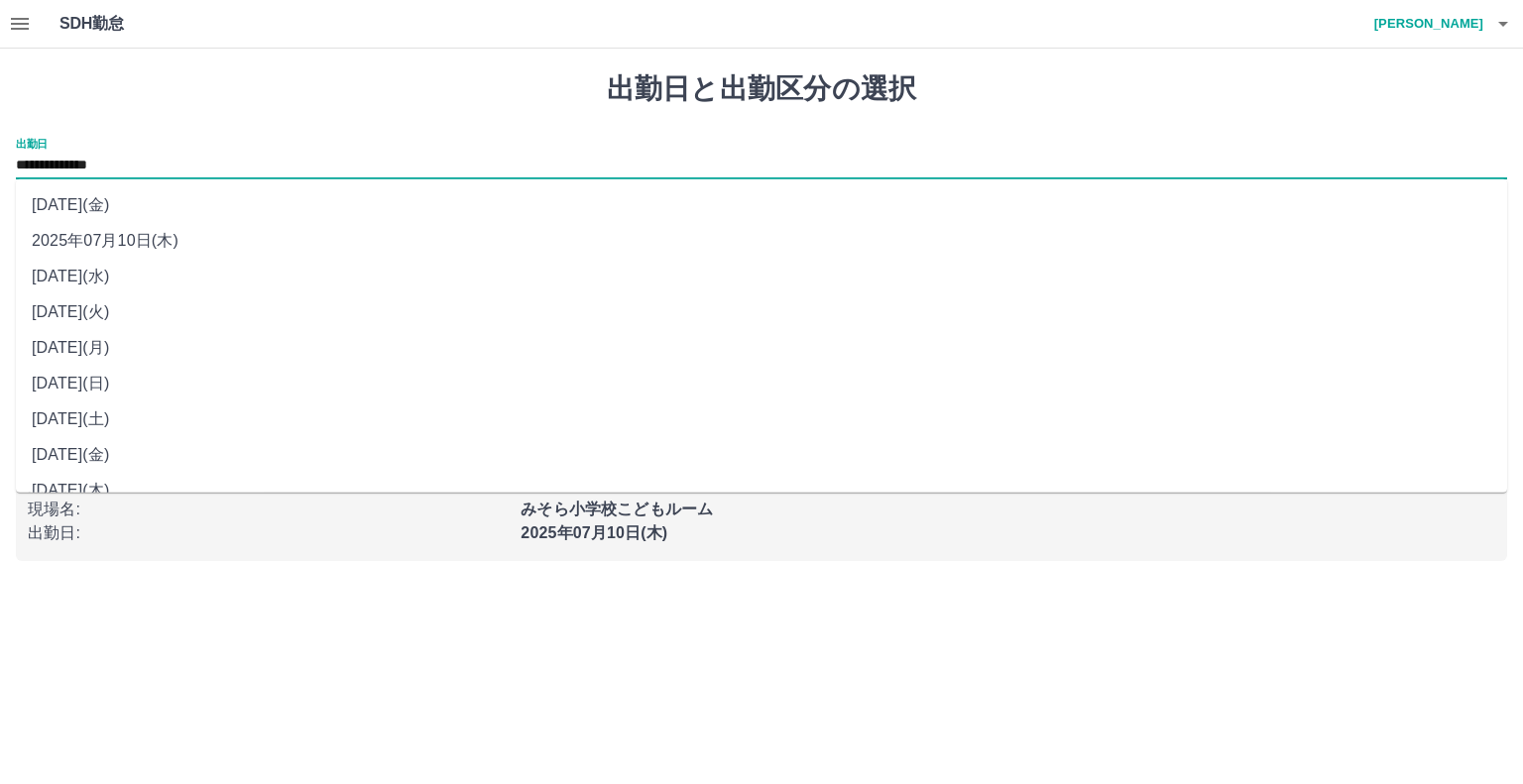 click on "**********" at bounding box center (762, 166) 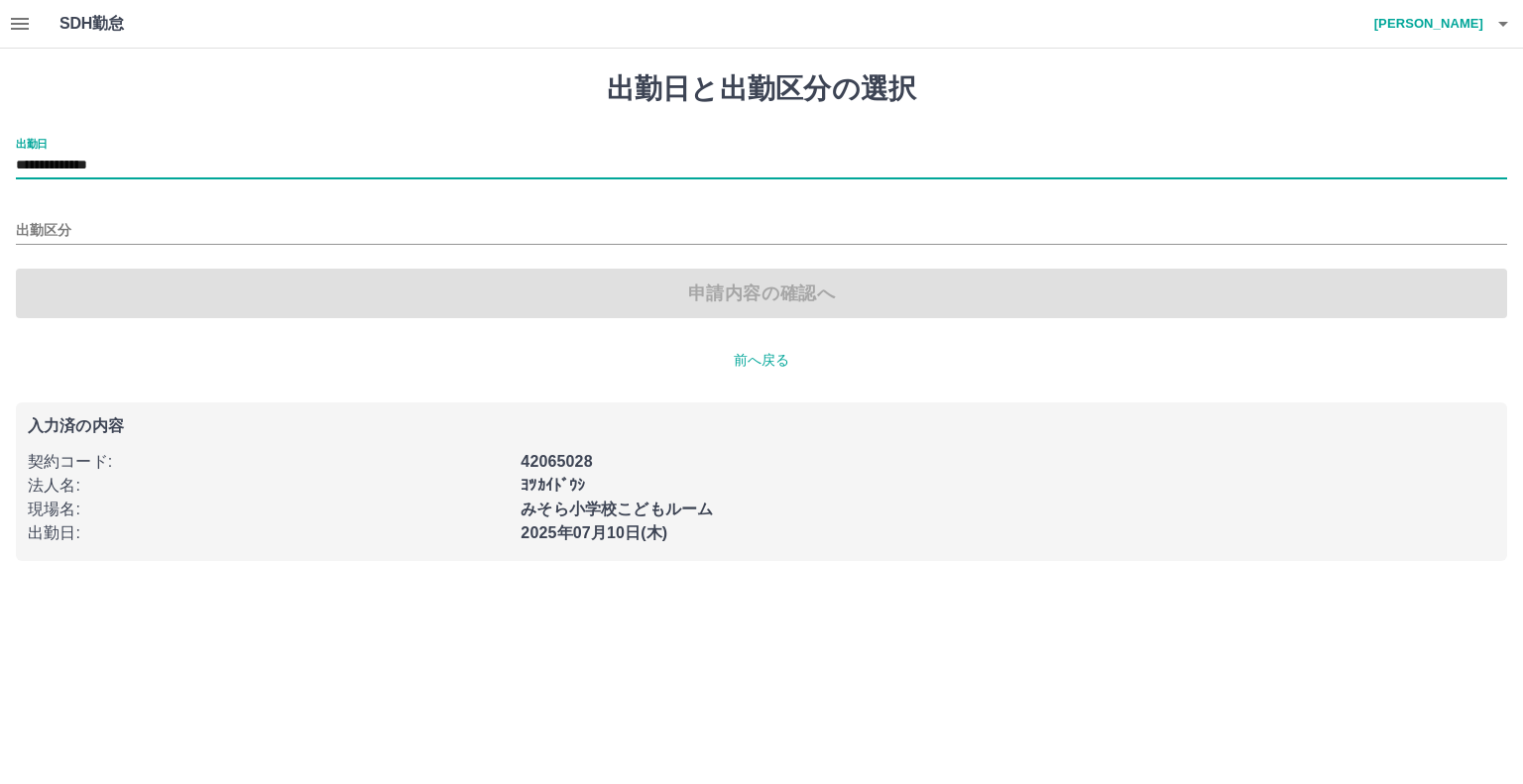 type on "**********" 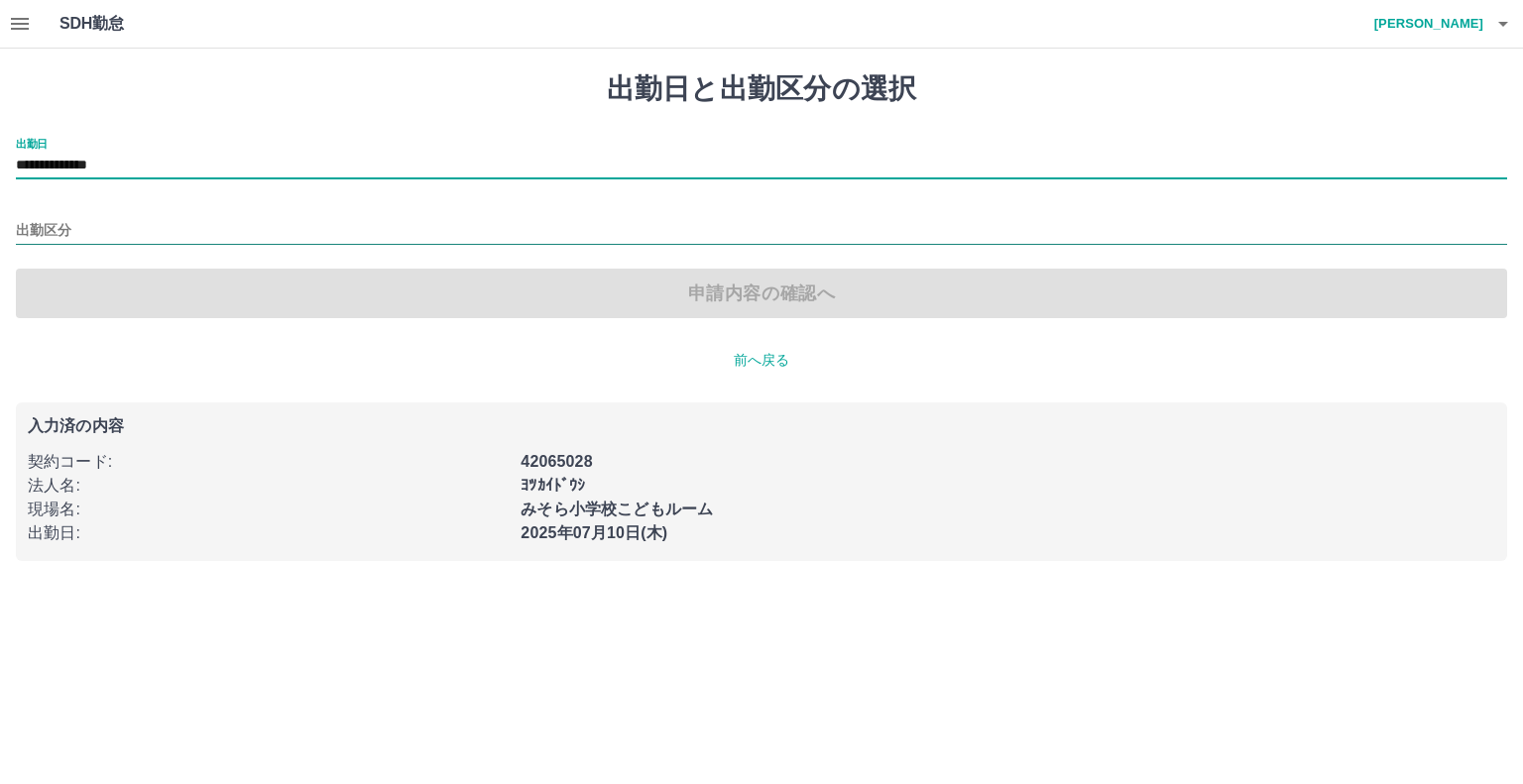 click on "出勤区分" at bounding box center [762, 231] 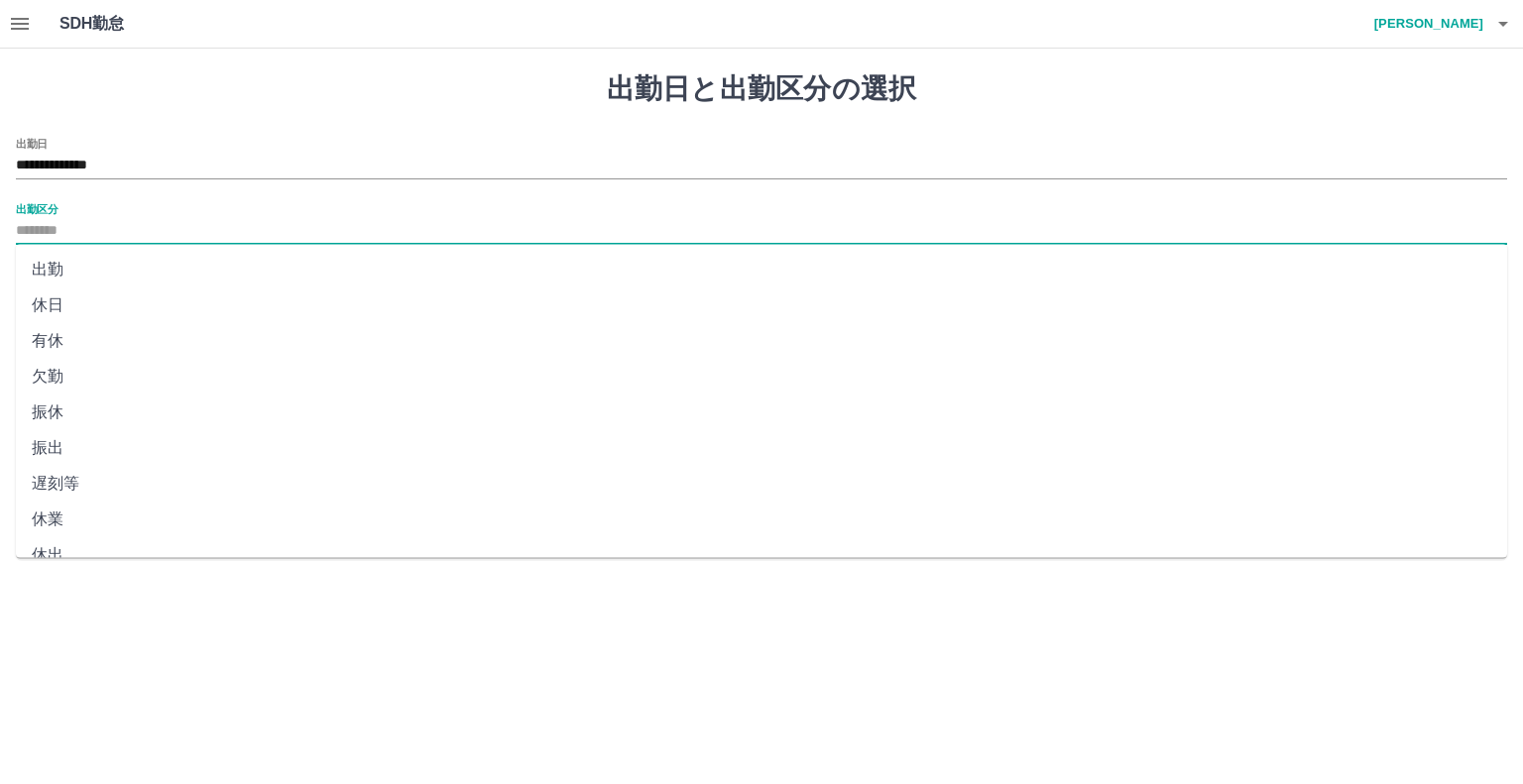 click on "休日" at bounding box center [762, 305] 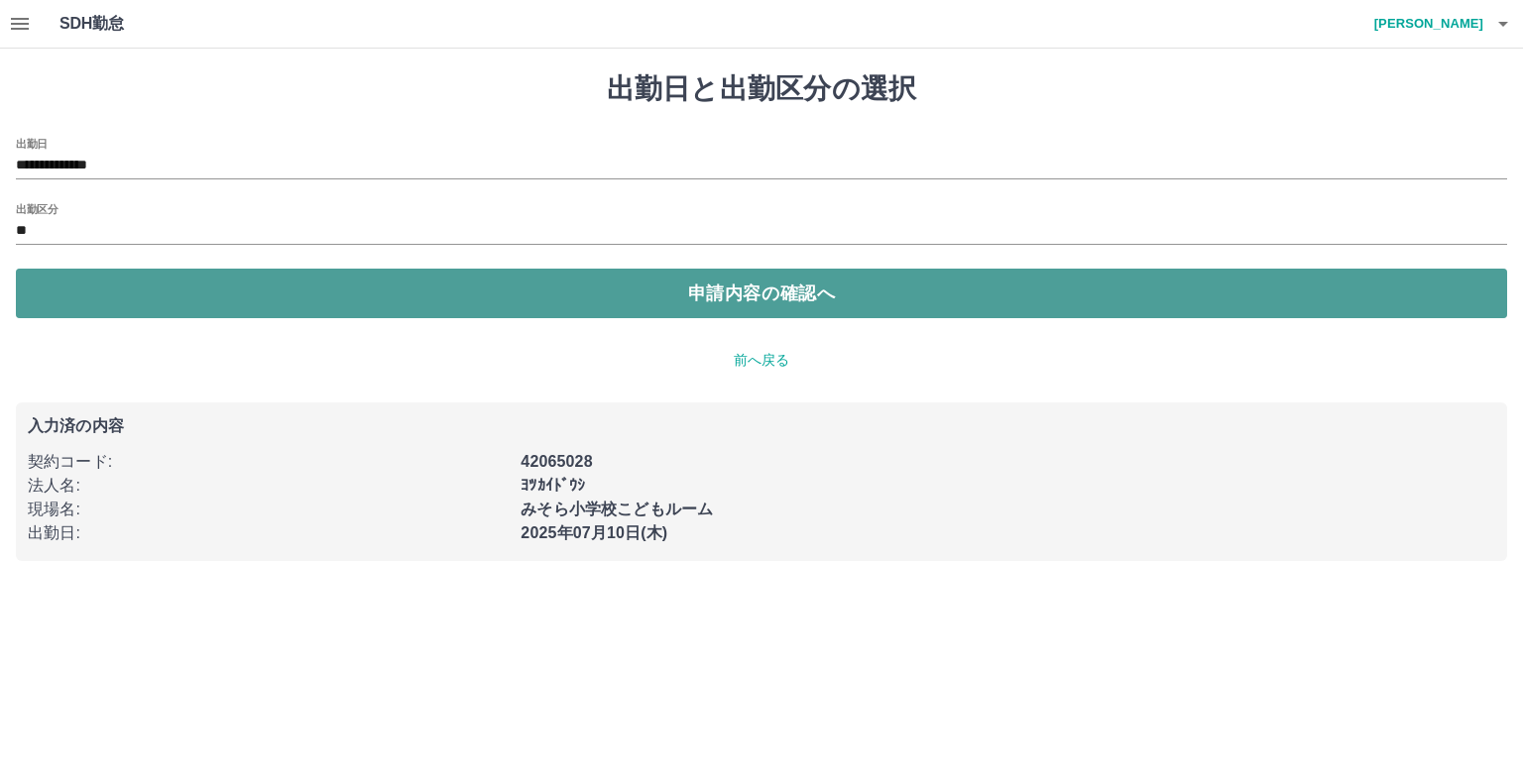 click on "申請内容の確認へ" at bounding box center (762, 293) 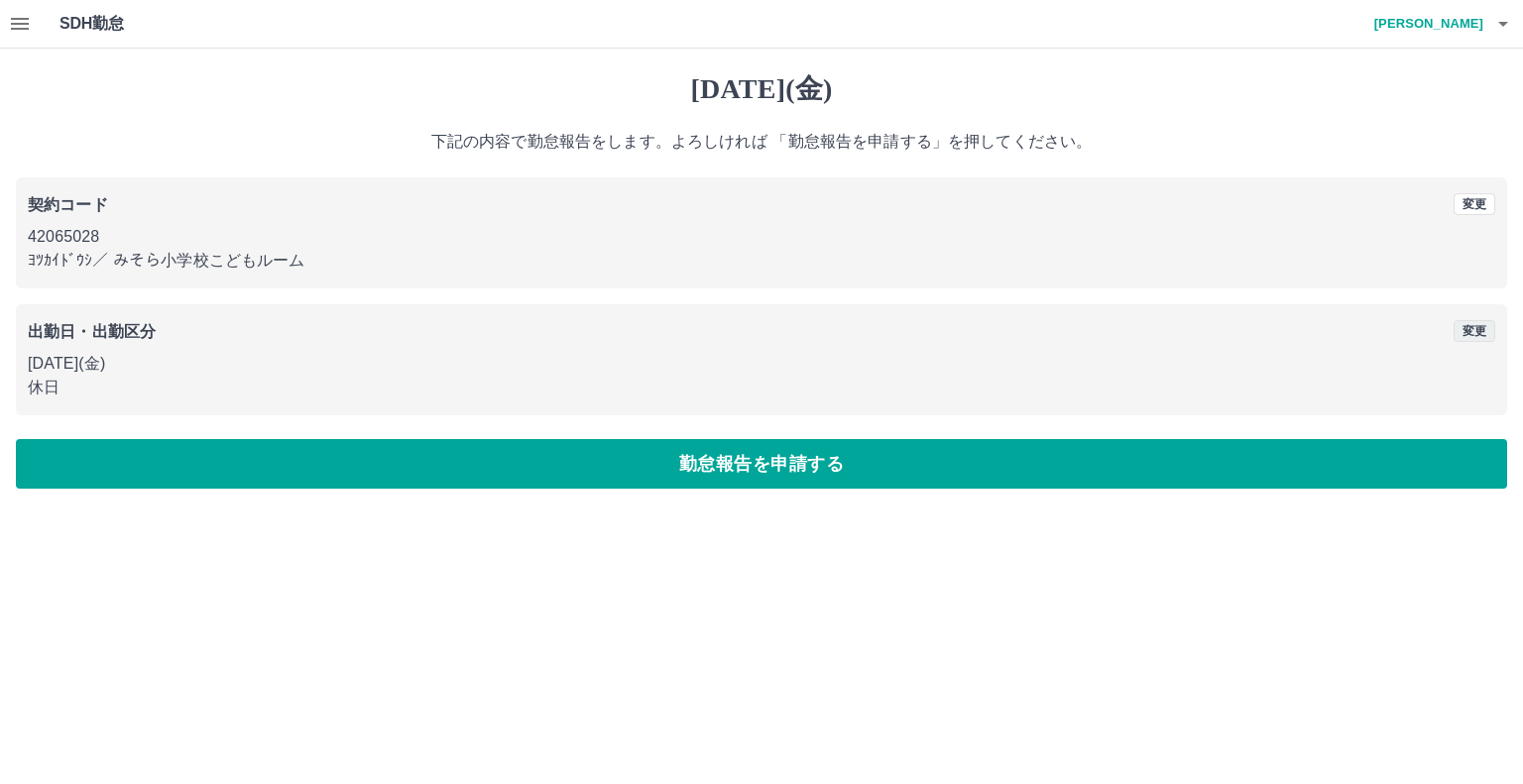 click on "変更" at bounding box center (1474, 331) 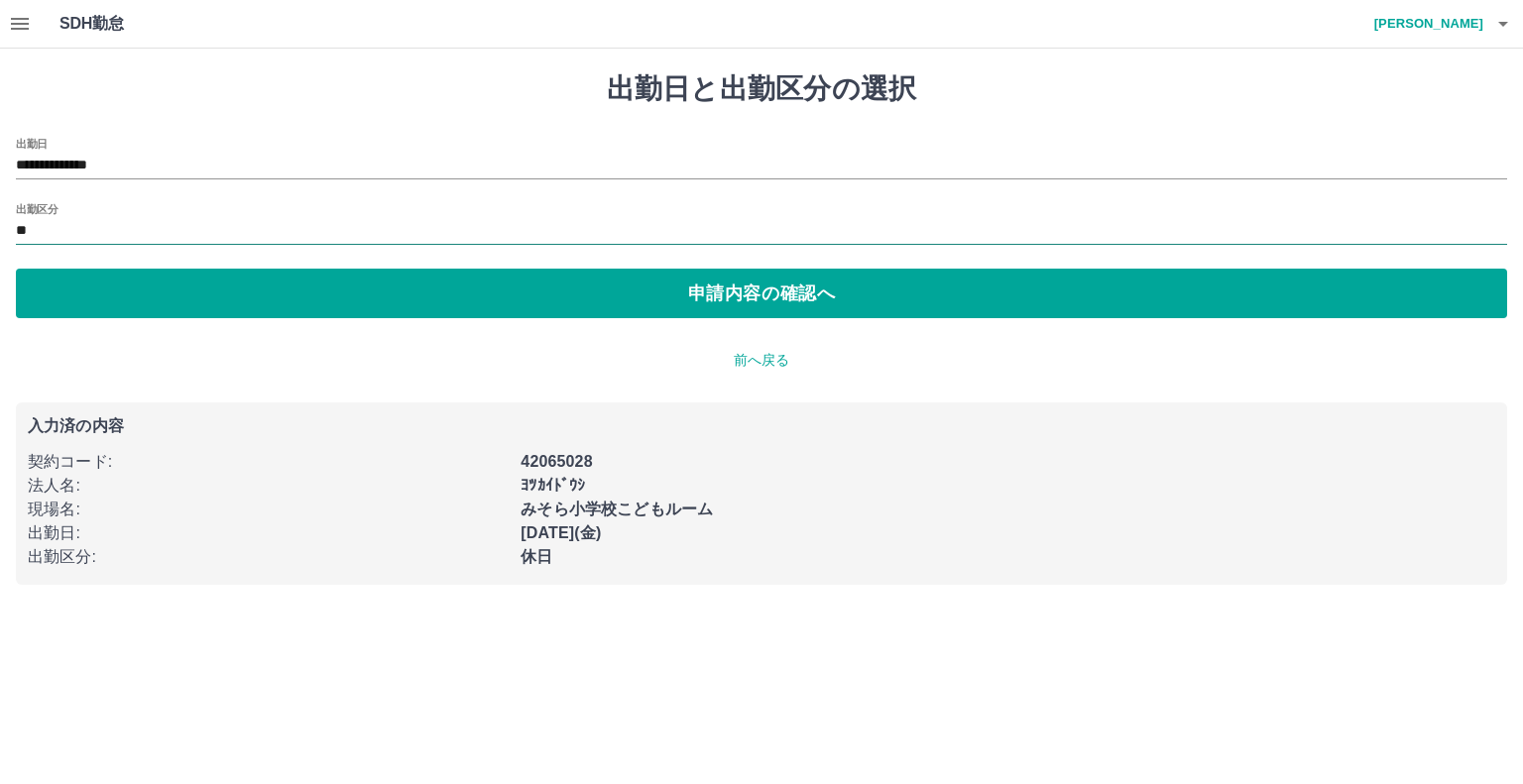 click on "**" at bounding box center [762, 231] 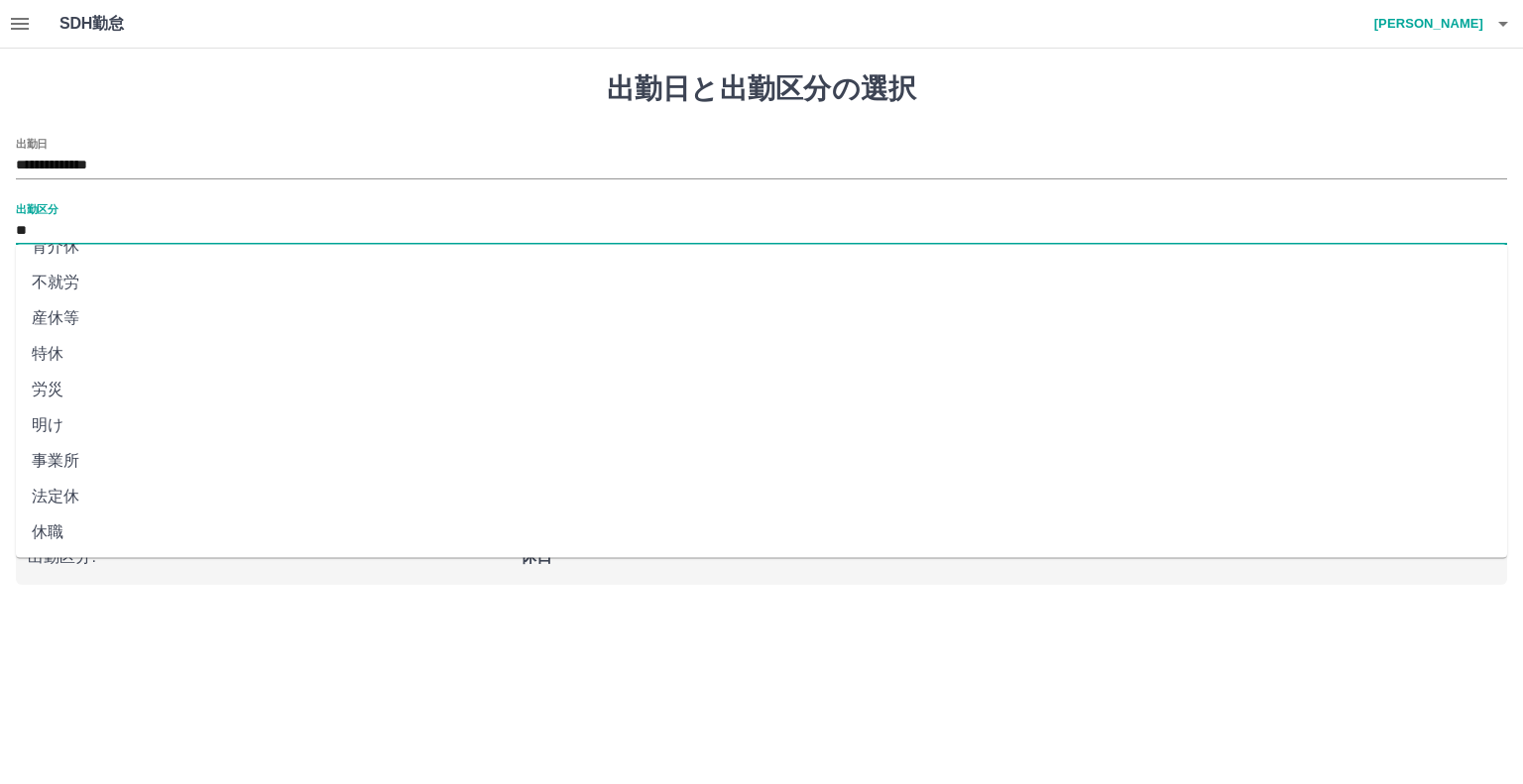 scroll, scrollTop: 0, scrollLeft: 0, axis: both 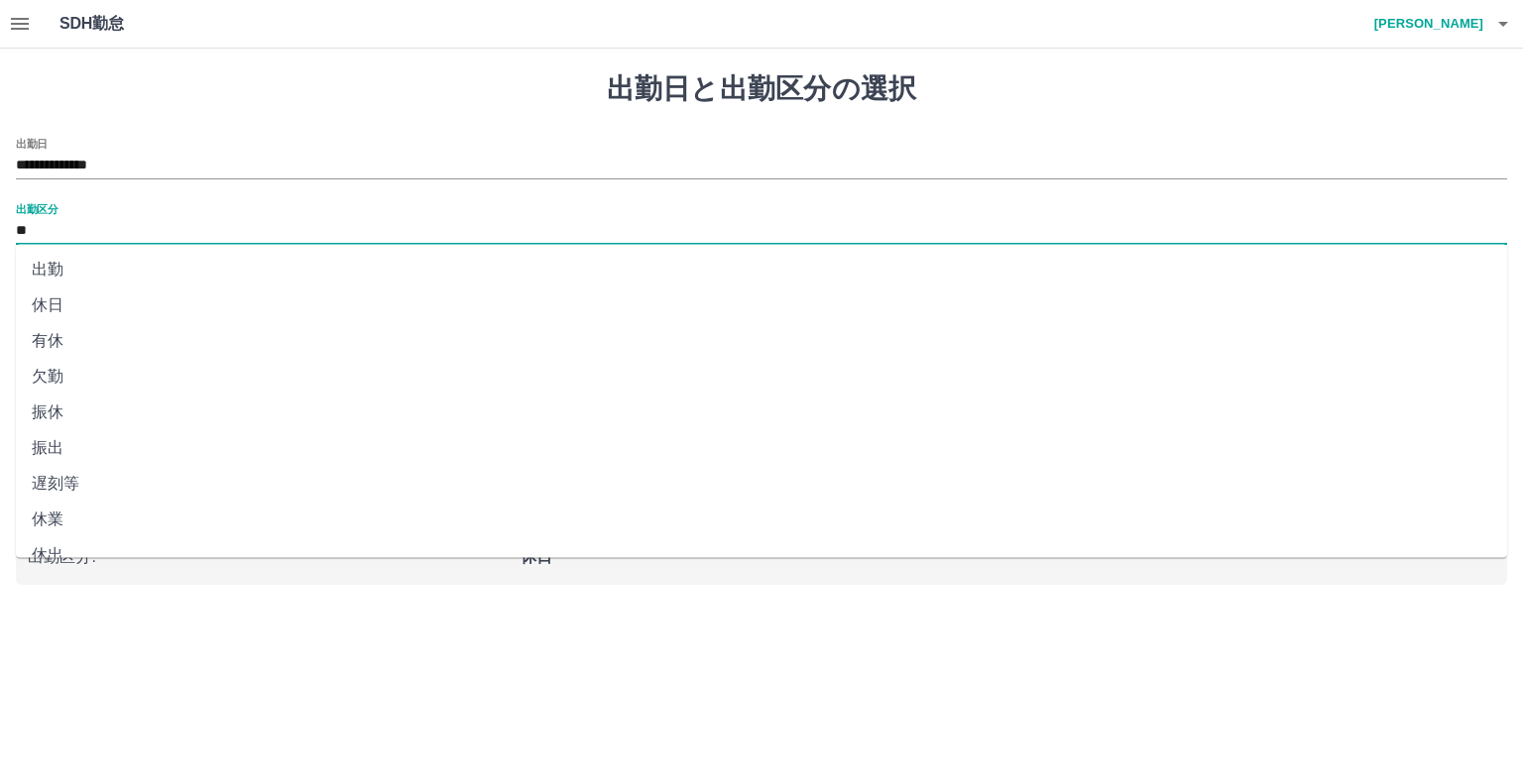 click on "出勤区分 **" at bounding box center [762, 224] 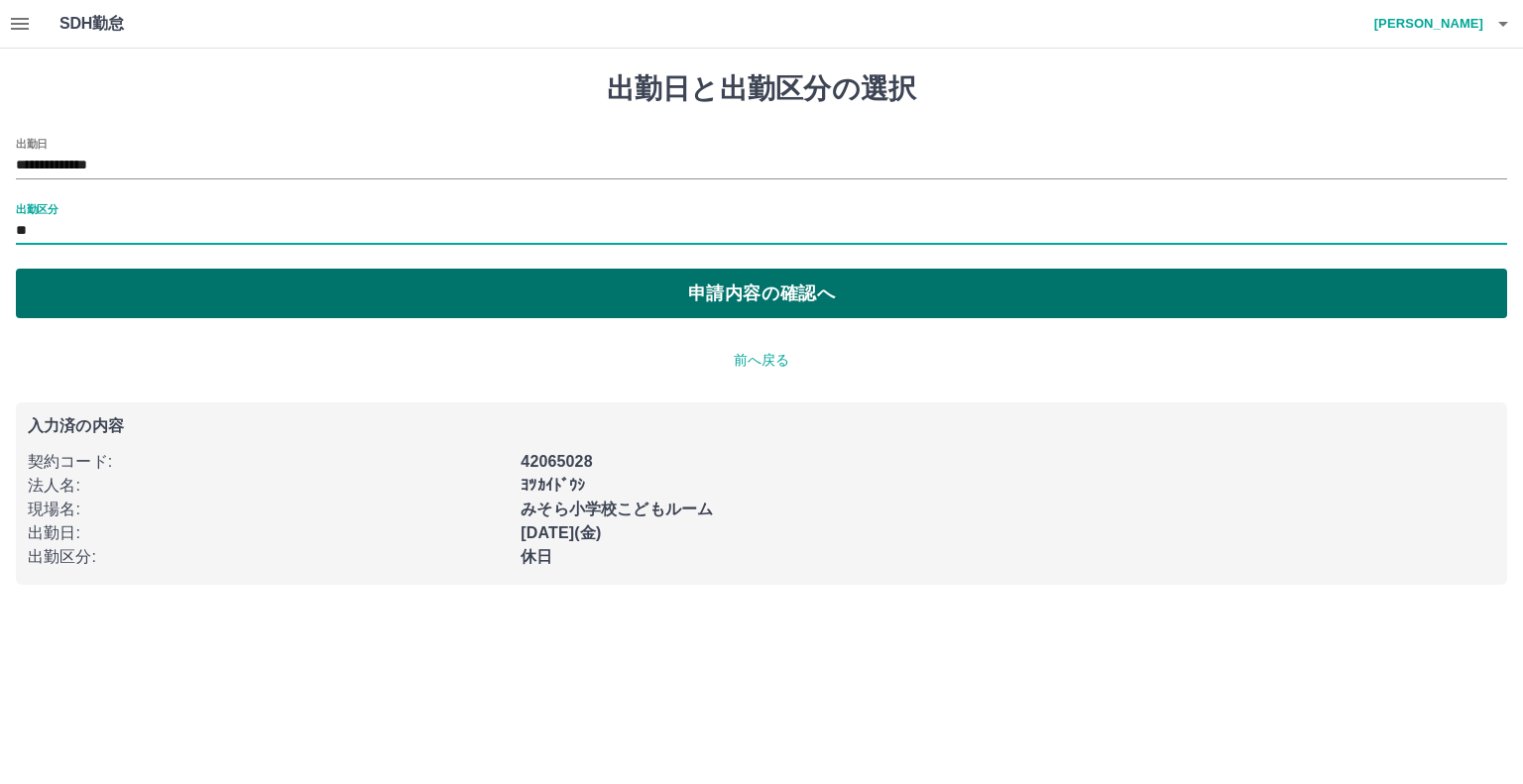click on "申請内容の確認へ" at bounding box center [762, 293] 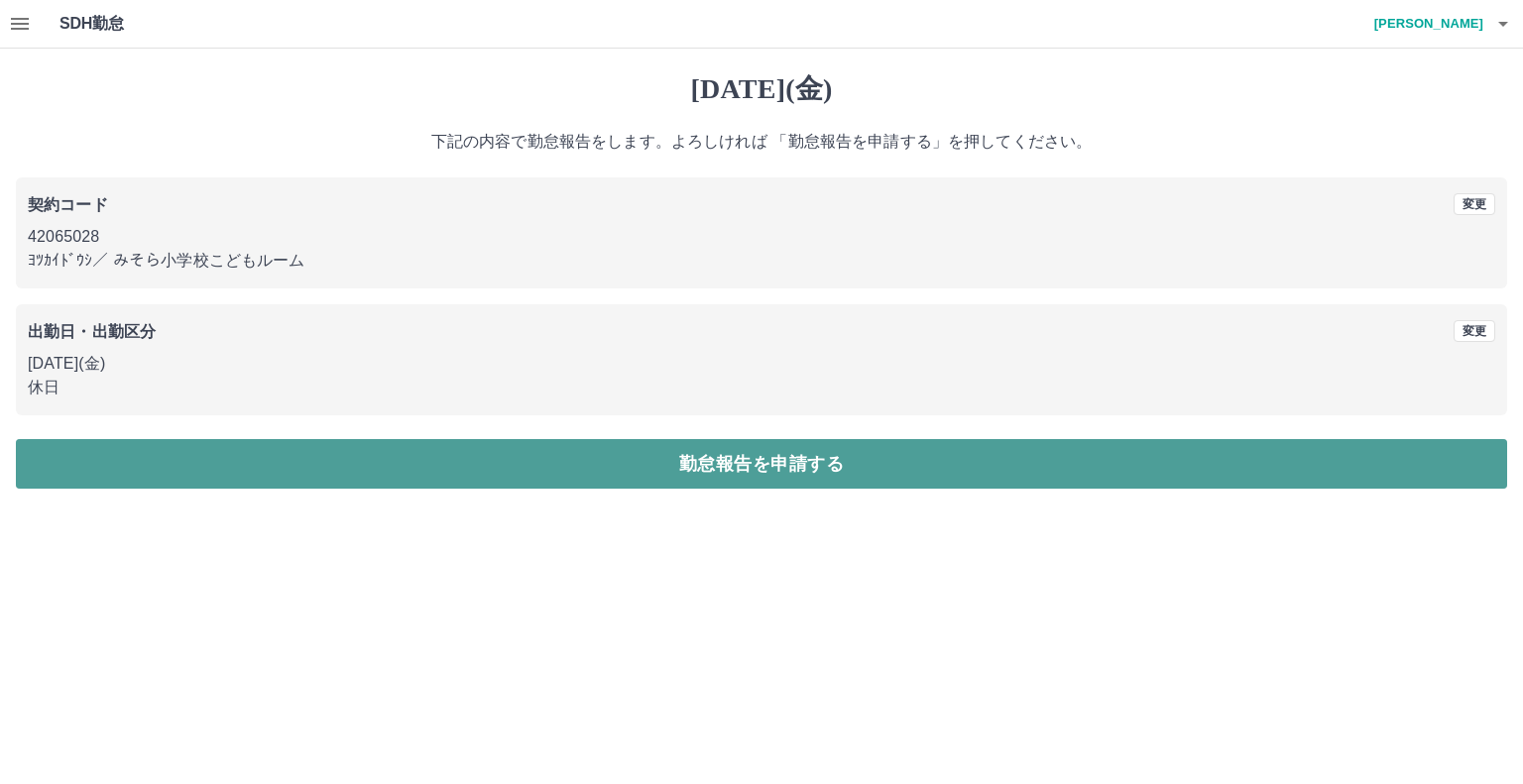 click on "勤怠報告を申請する" at bounding box center [762, 464] 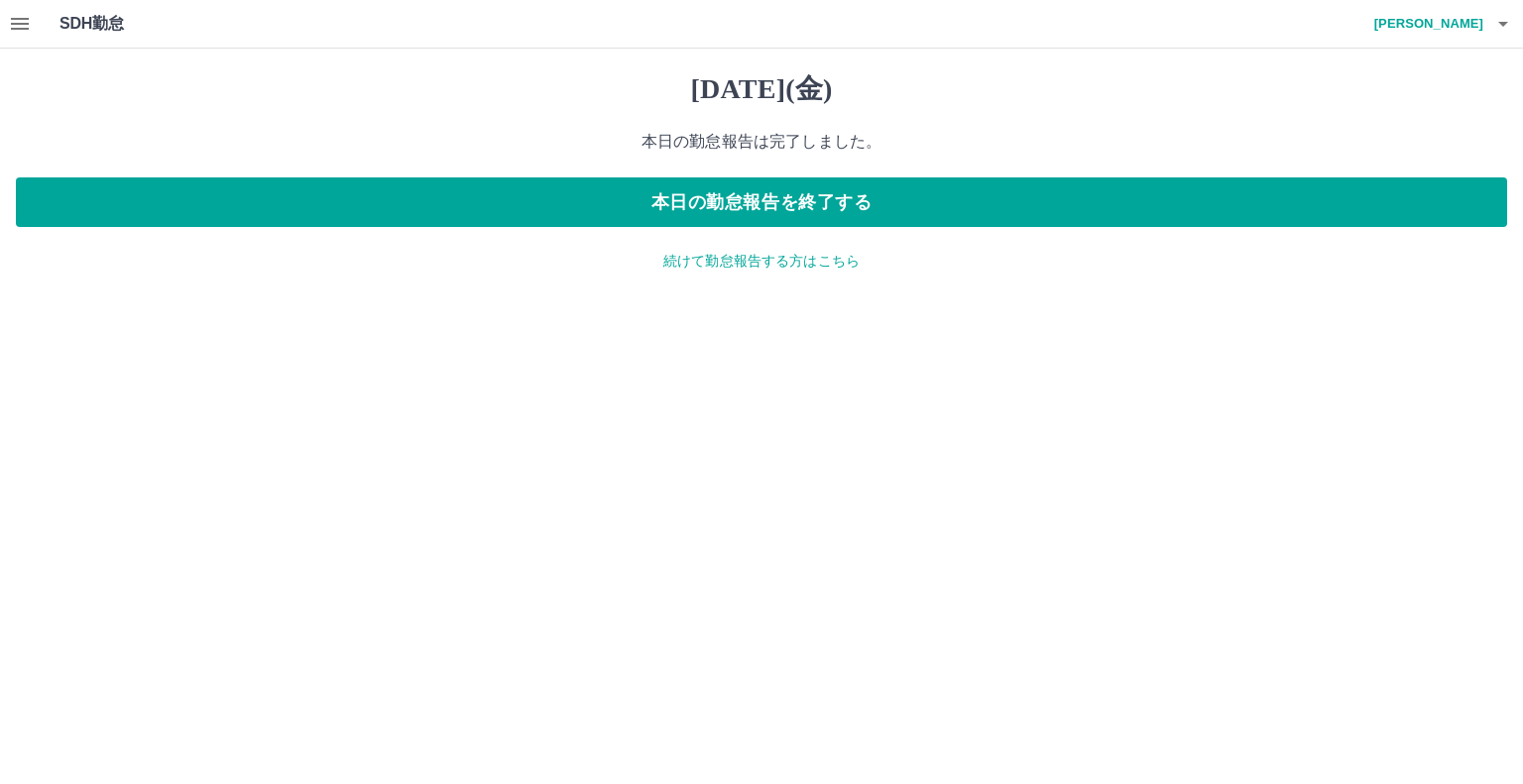 click on "続けて勤怠報告する方はこちら" at bounding box center [762, 261] 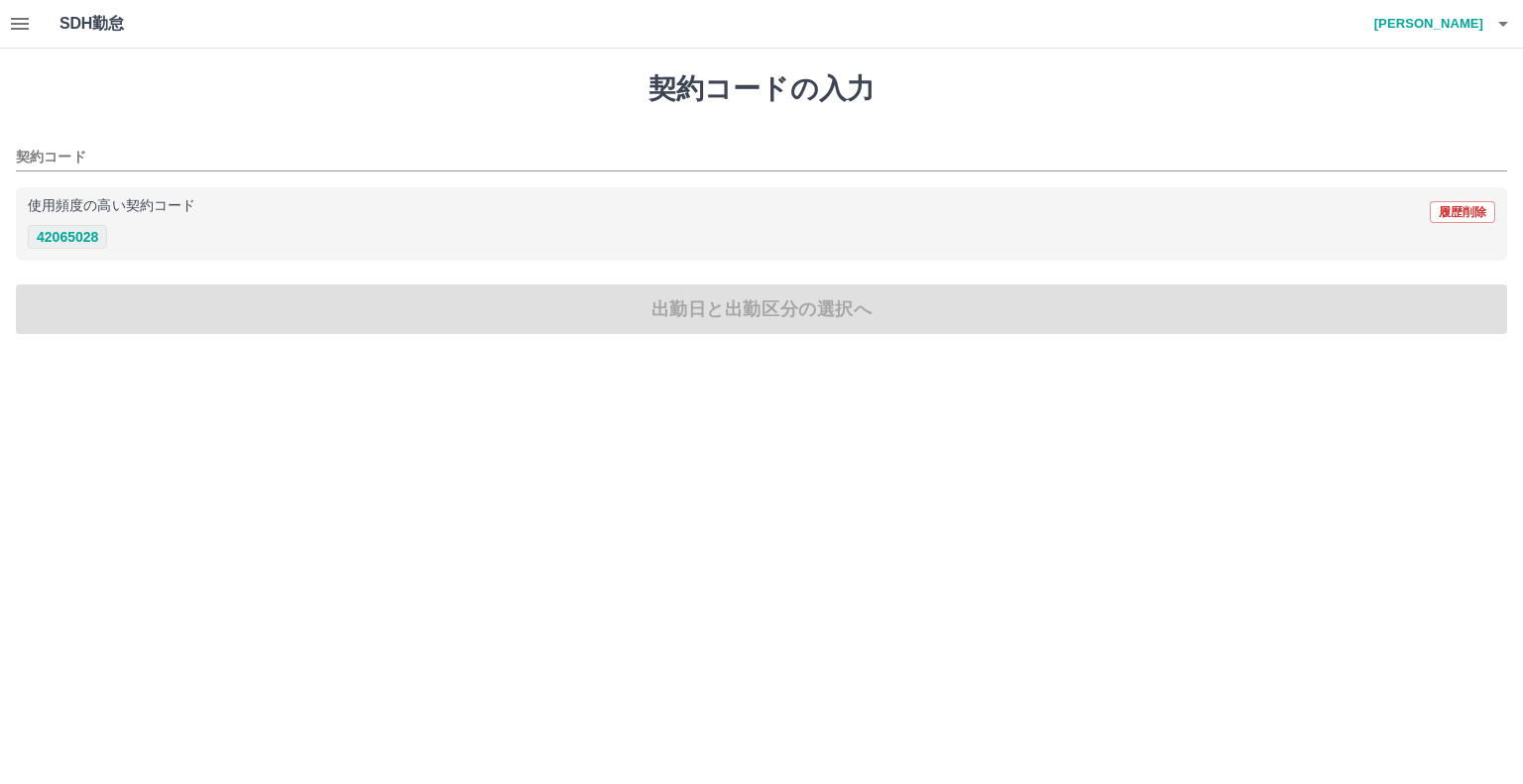 click on "42065028" at bounding box center [67, 237] 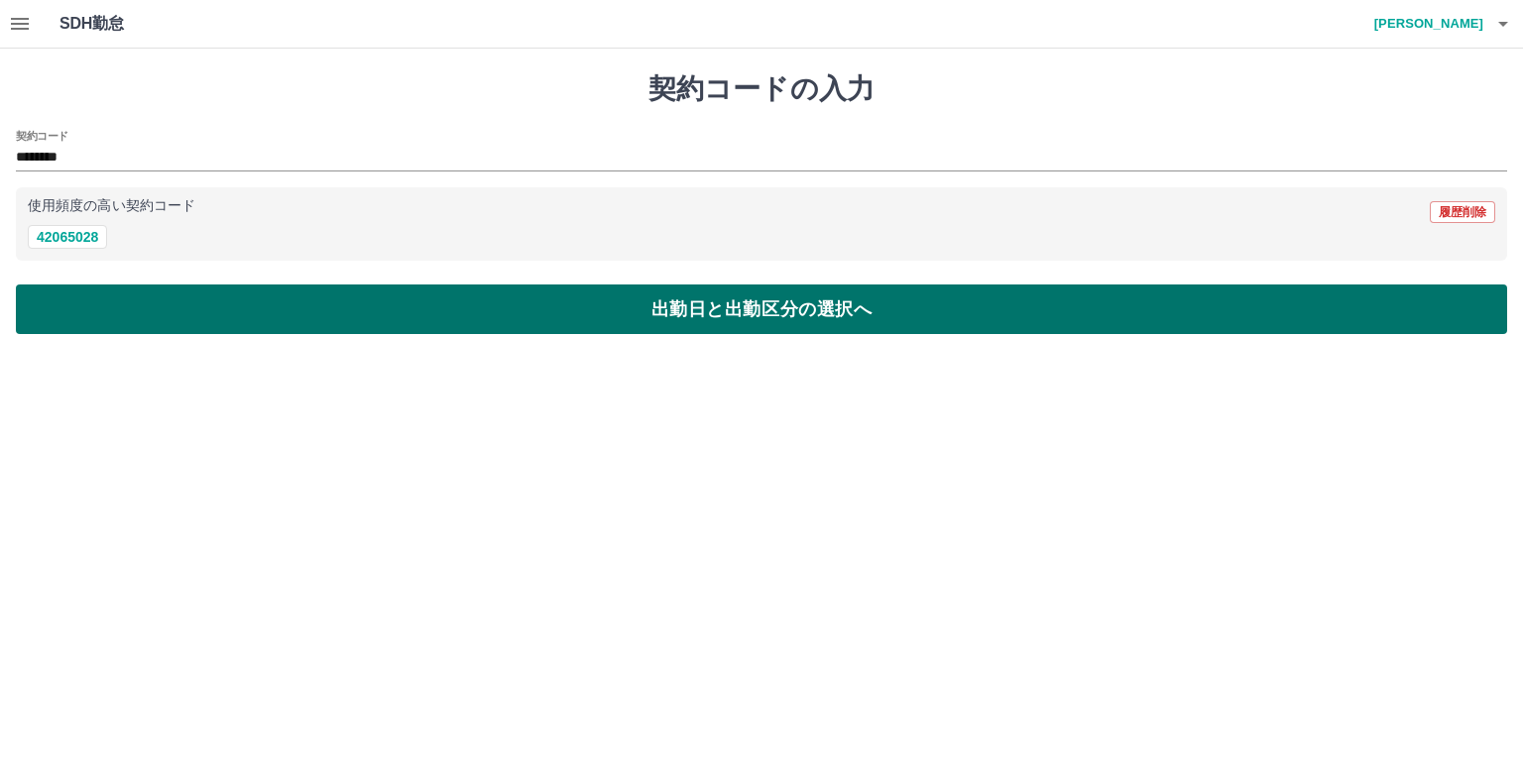 drag, startPoint x: 797, startPoint y: 306, endPoint x: 773, endPoint y: 297, distance: 25.632011 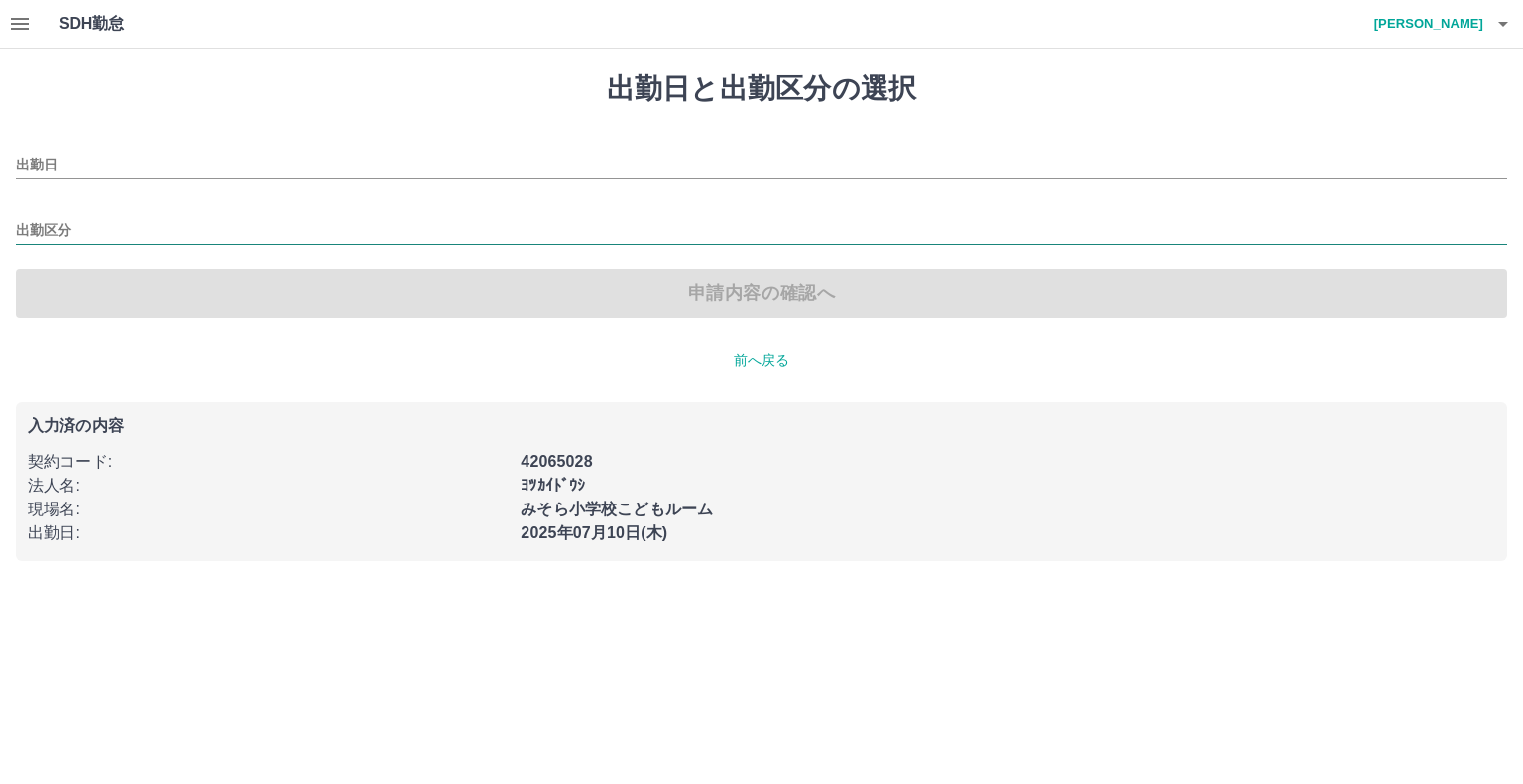 type on "**********" 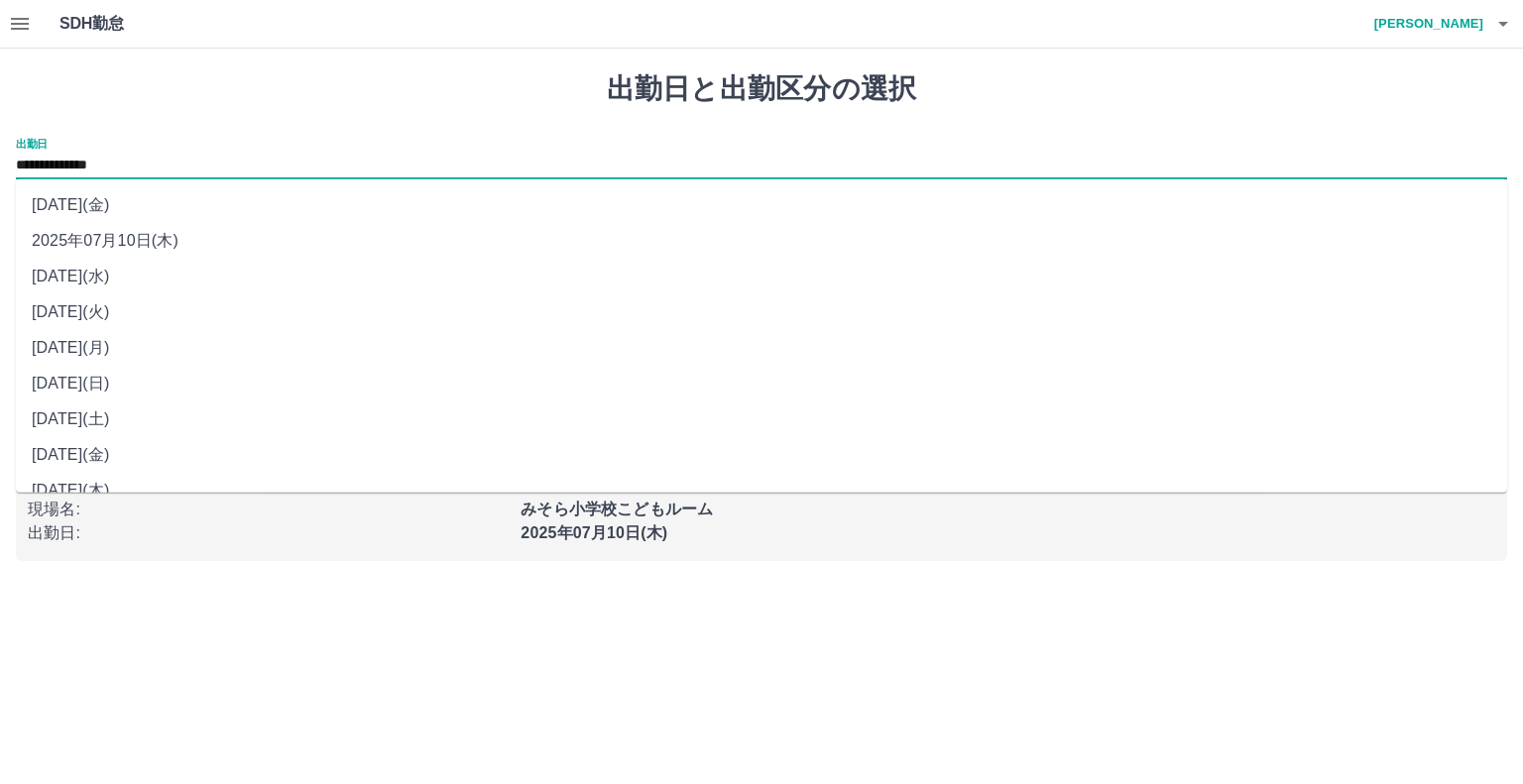 click on "**********" at bounding box center [762, 166] 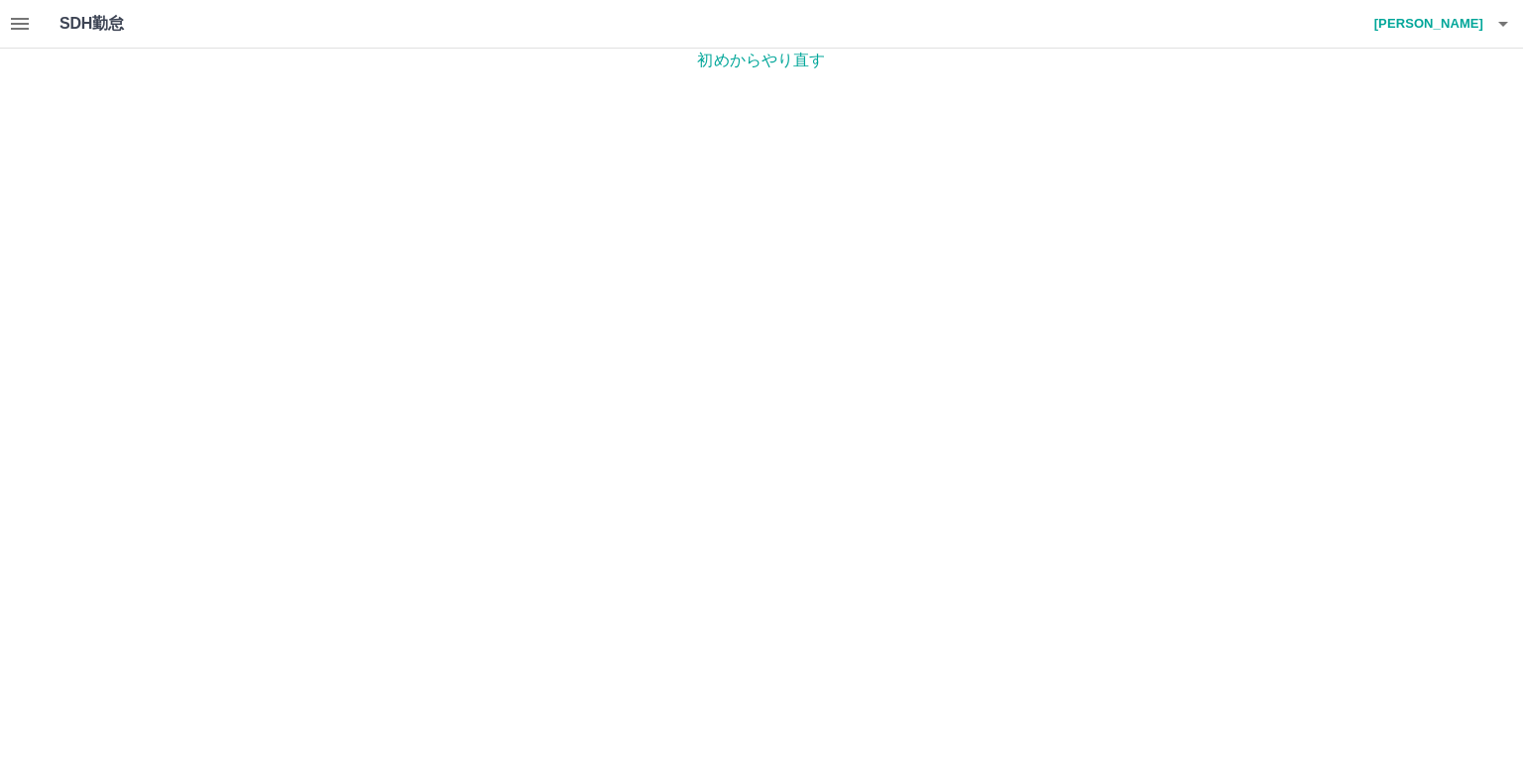 click on "初めからやり直す" at bounding box center [762, 60] 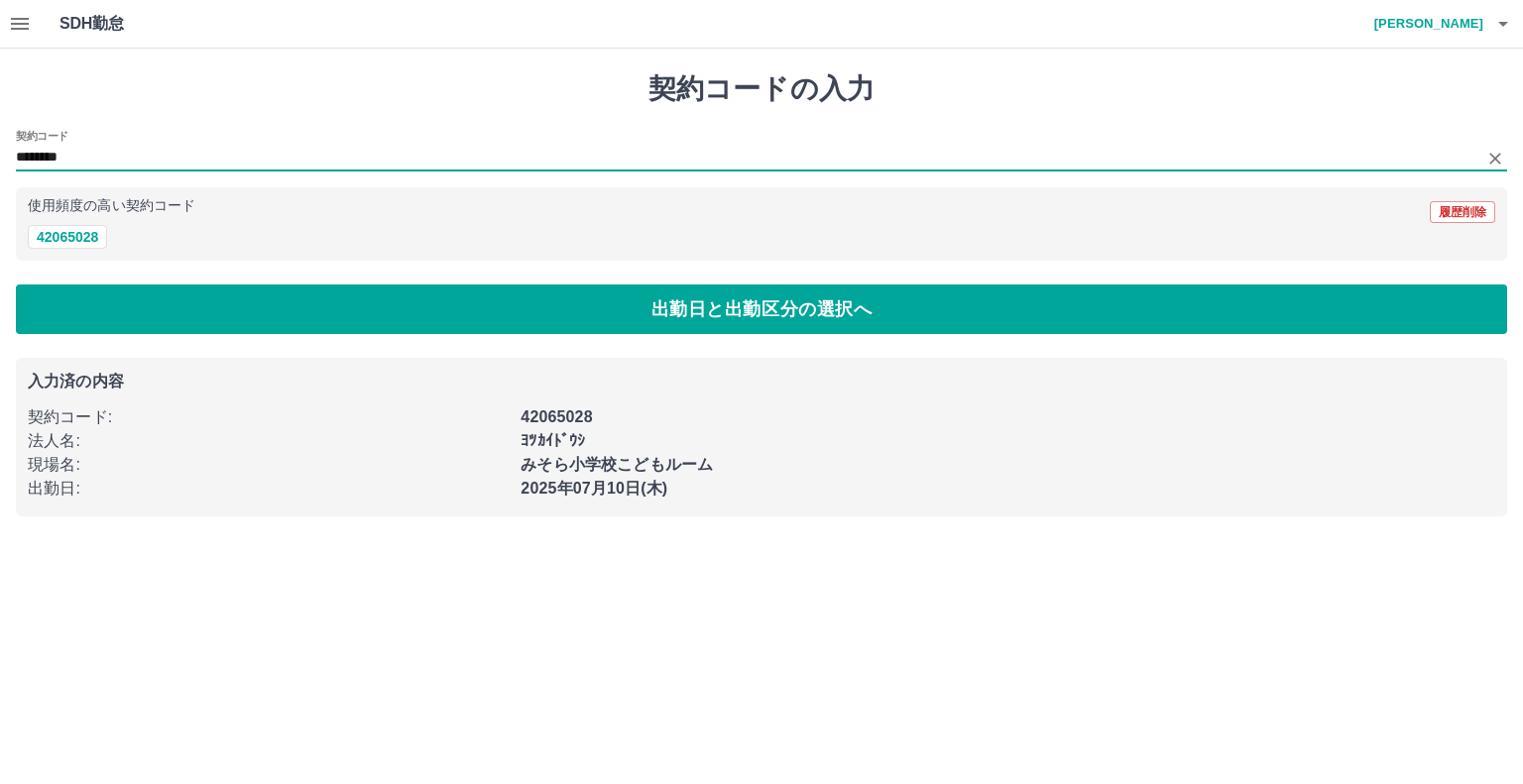 click on "********" at bounding box center [747, 158] 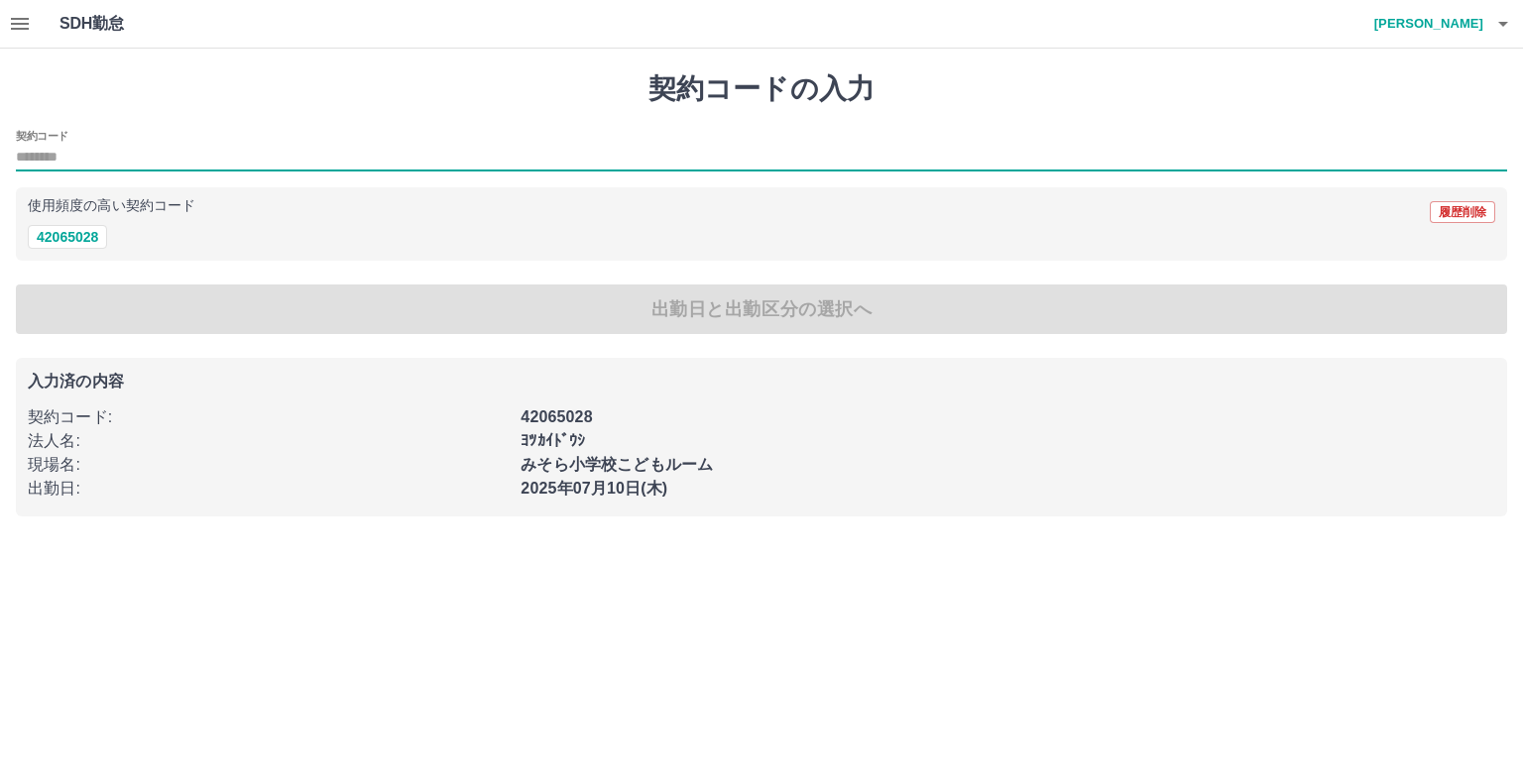 type 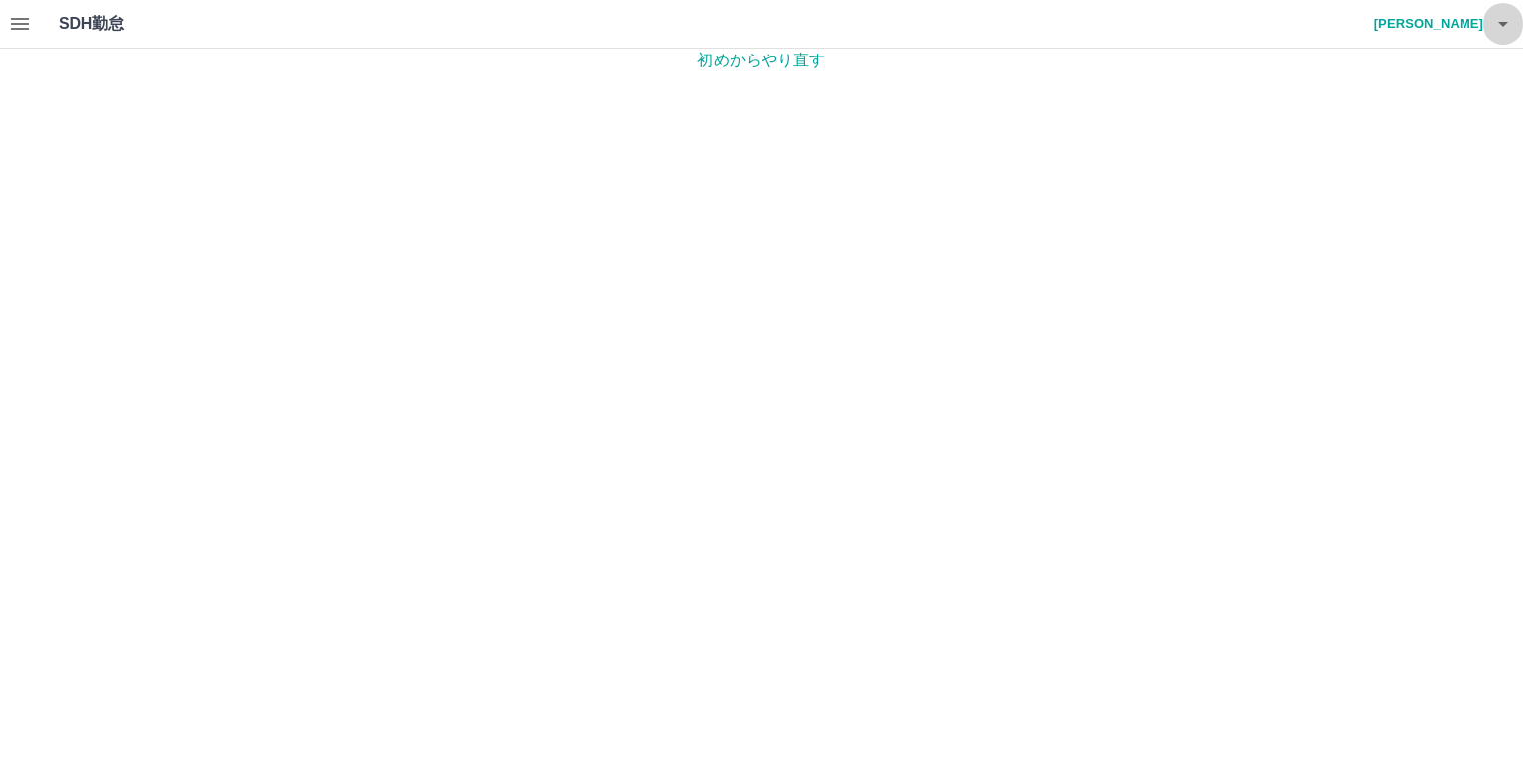 click 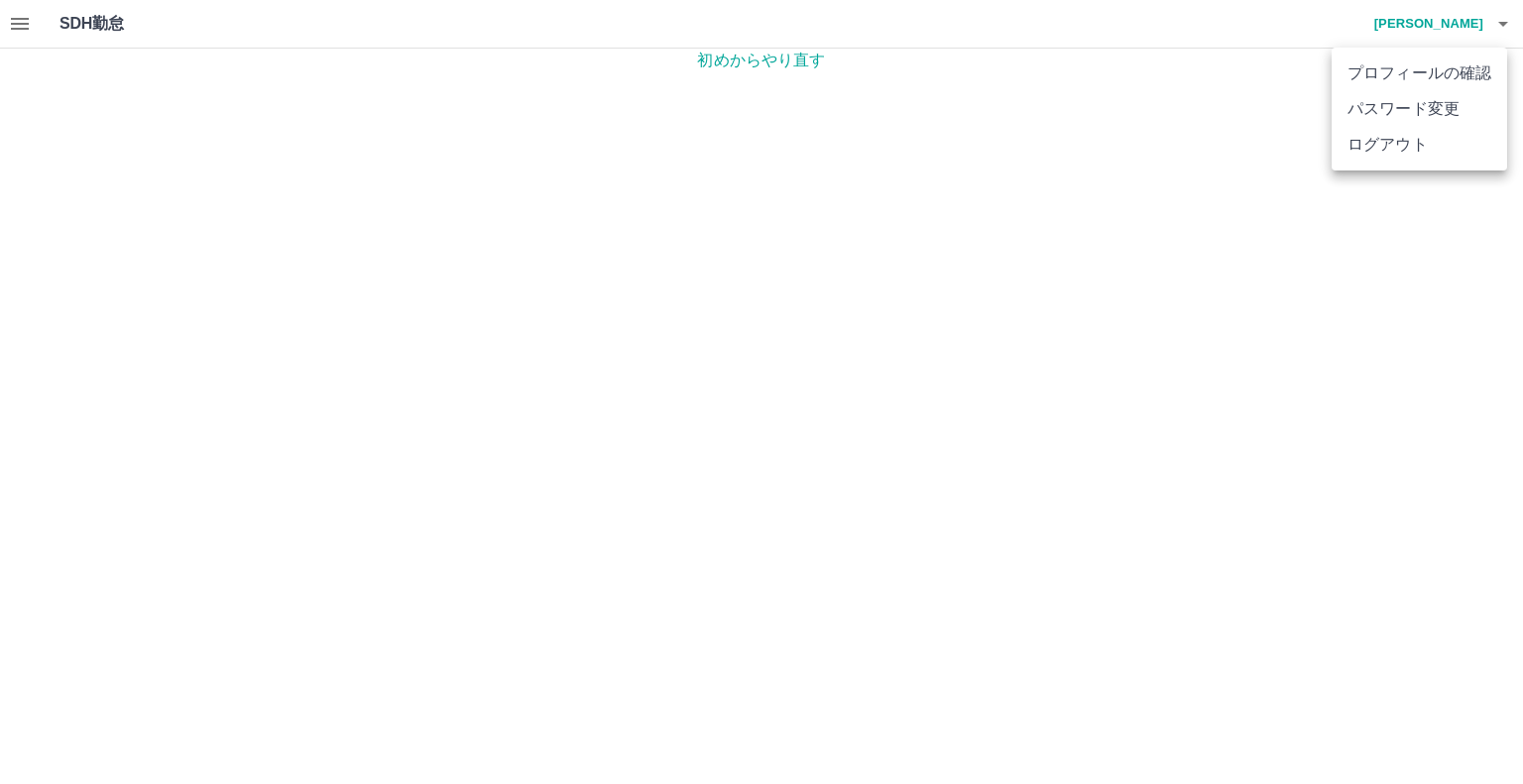 click on "ログアウト" at bounding box center (1419, 145) 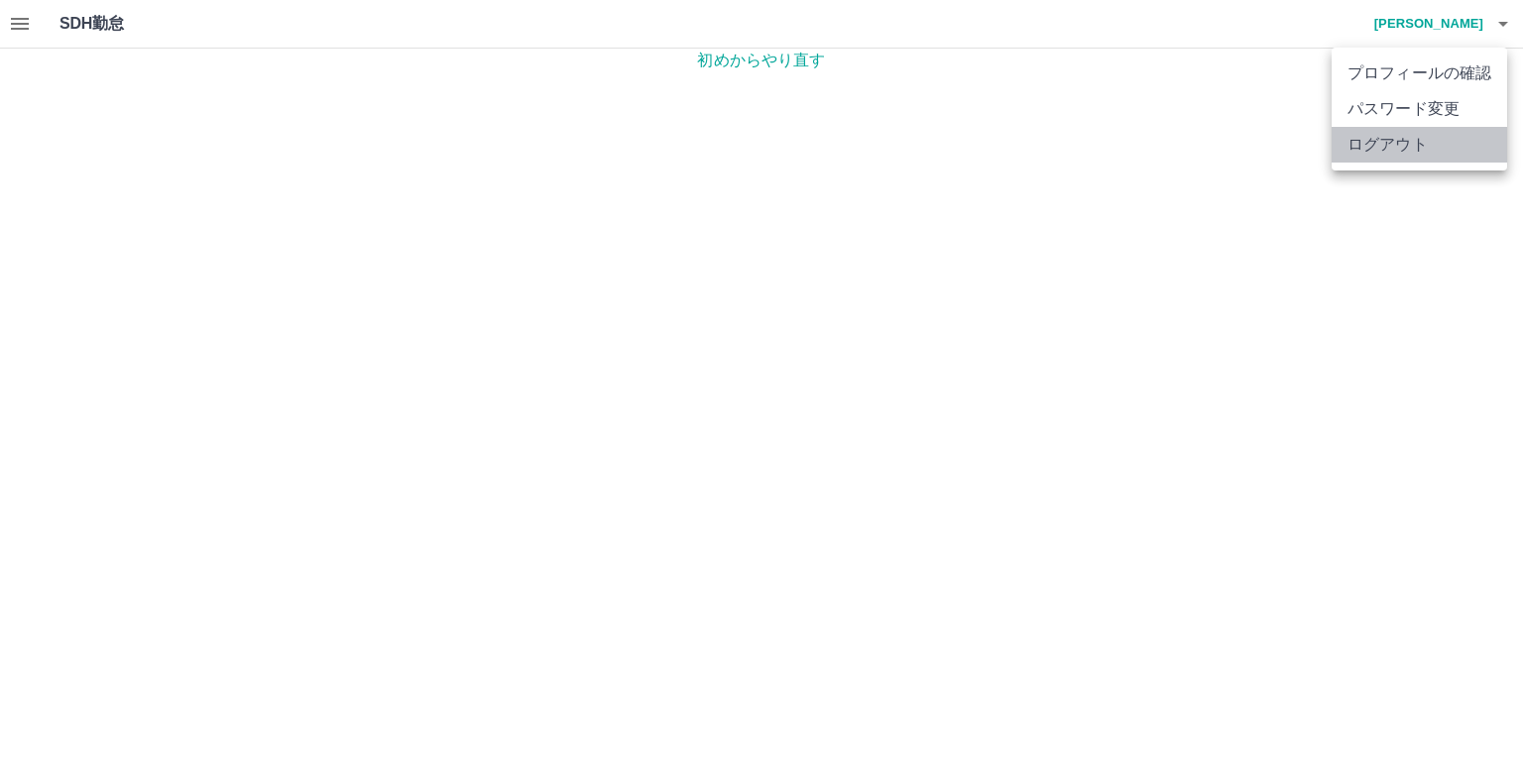 click on "ログアウト" at bounding box center (1419, 145) 